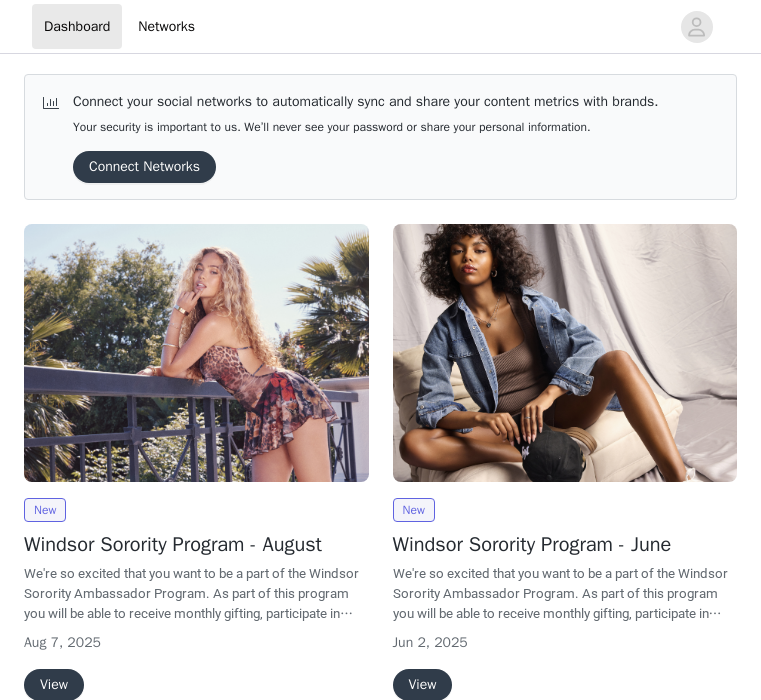 scroll, scrollTop: 0, scrollLeft: 0, axis: both 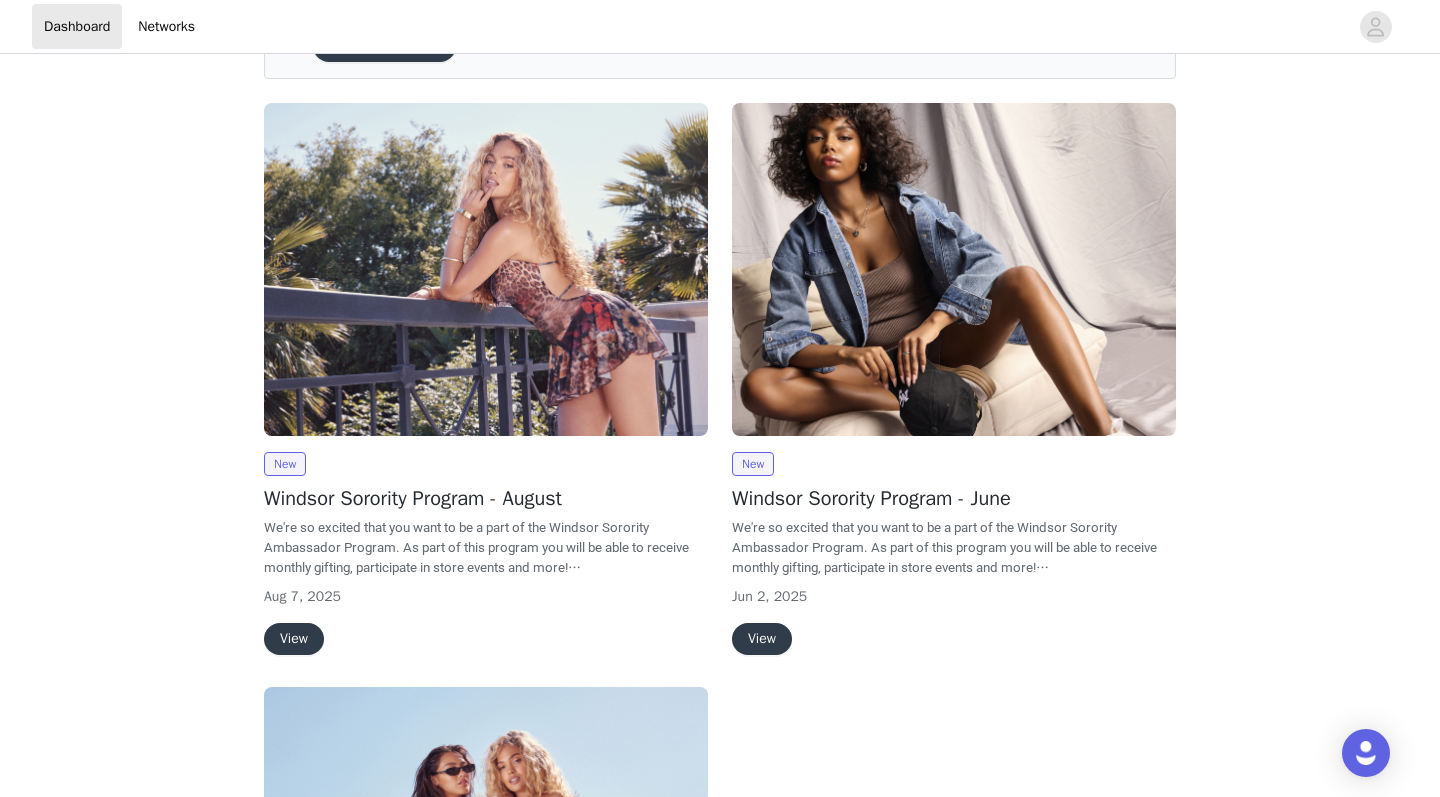 click on "View" at bounding box center (294, 639) 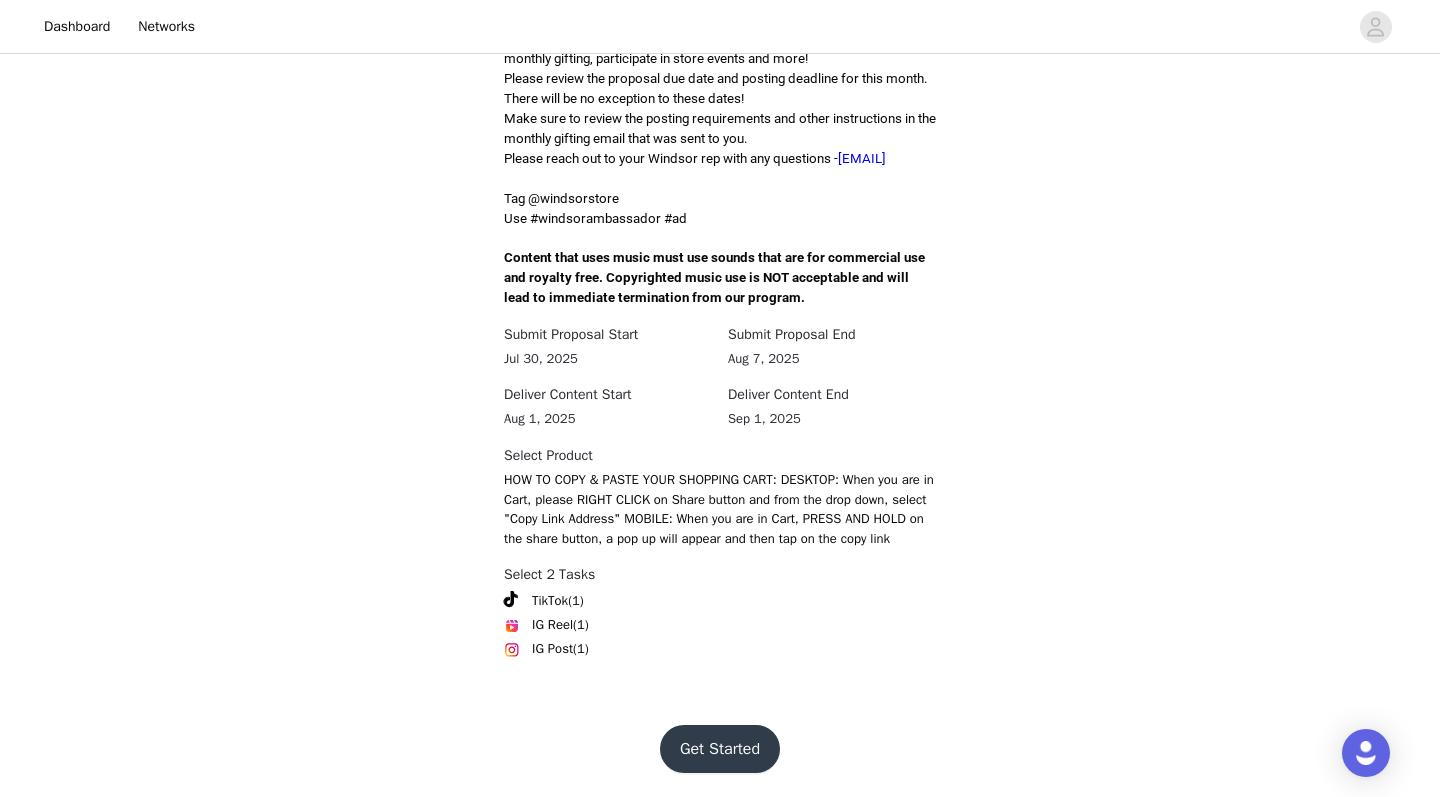 scroll, scrollTop: 563, scrollLeft: 0, axis: vertical 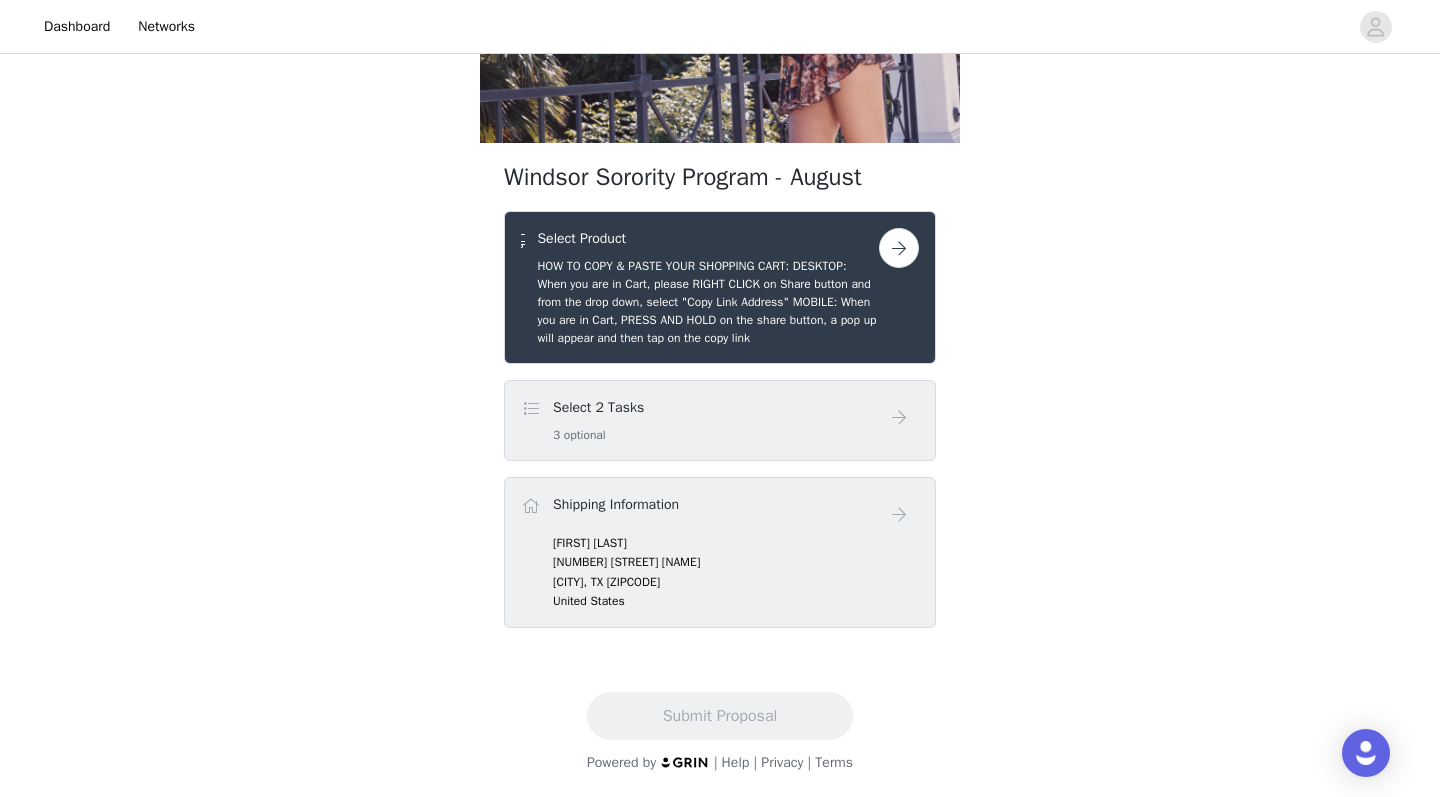 click at bounding box center [899, 248] 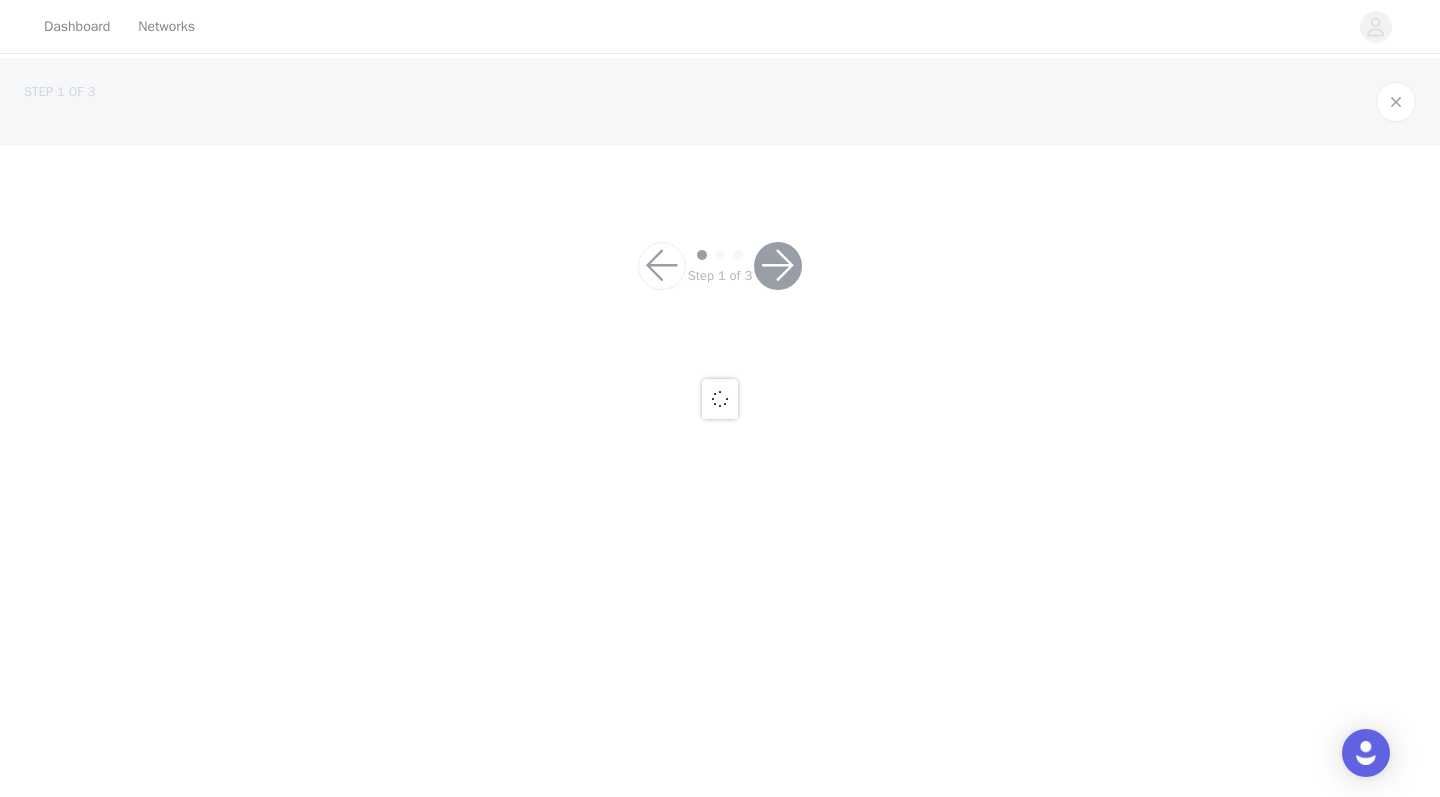 scroll, scrollTop: 0, scrollLeft: 0, axis: both 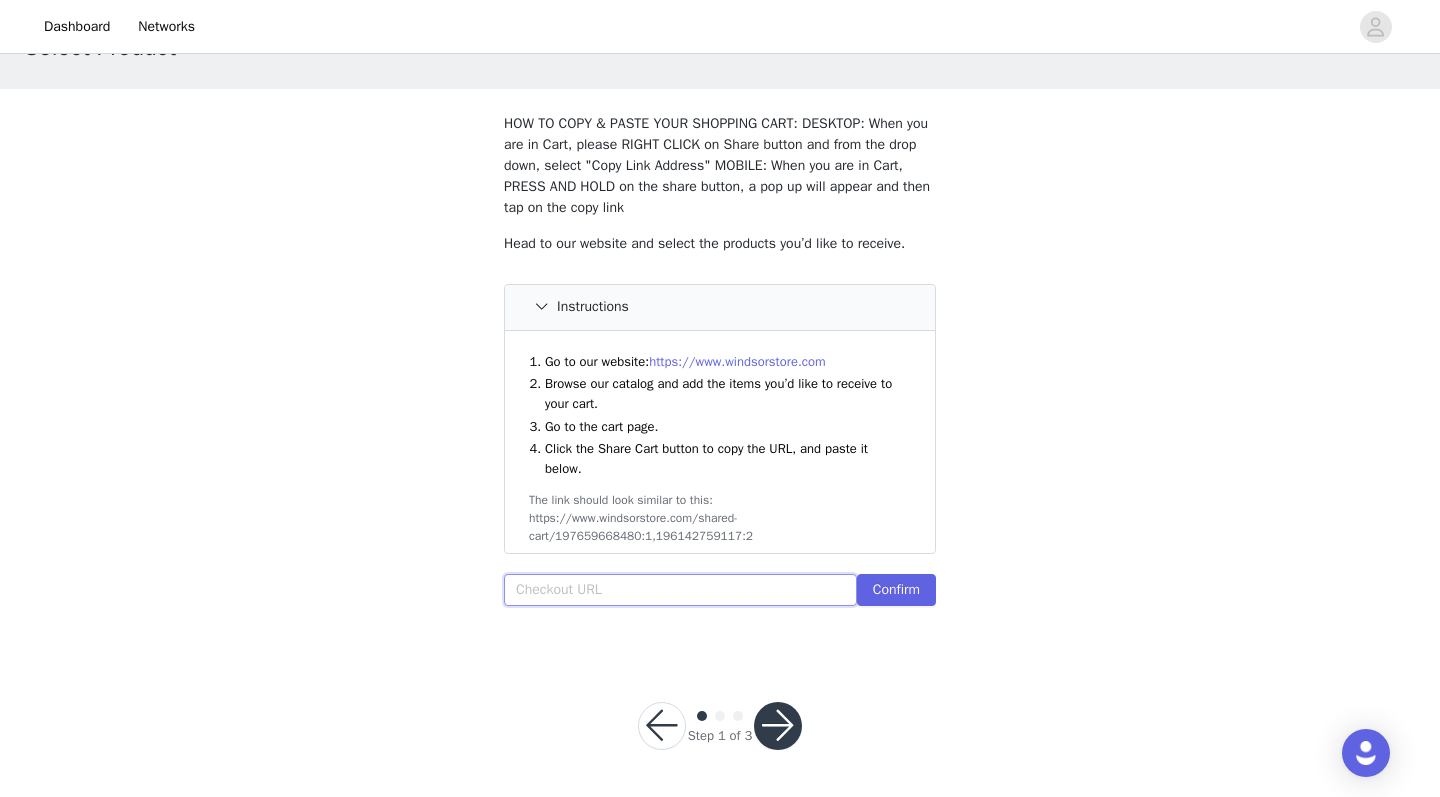 click at bounding box center [680, 590] 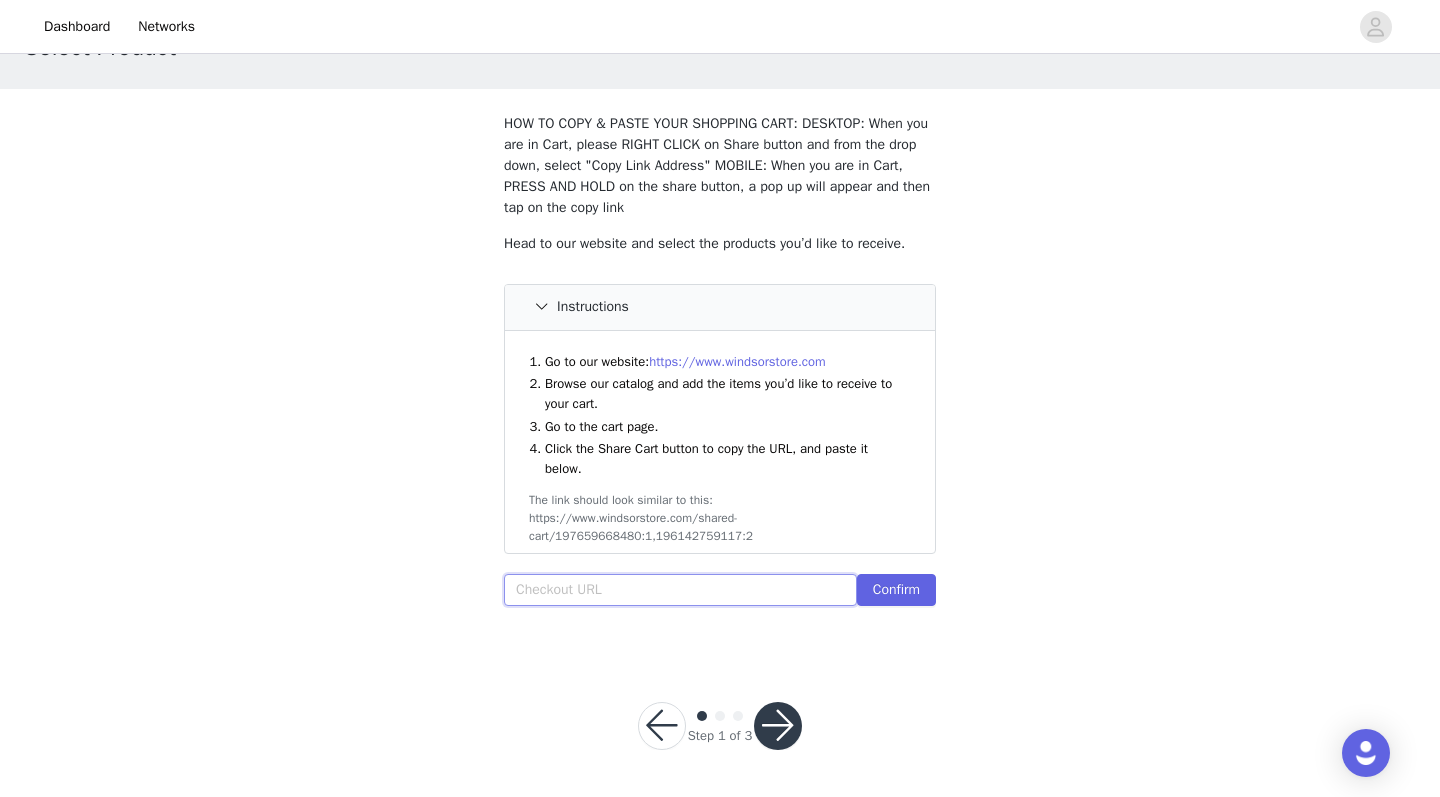 paste on "https://www.windsorstore.com/cart/43230132371507:1,43230132502579:1,42881638924339:1,43156349681715:1,43279699509299:1,42204227698739:1" 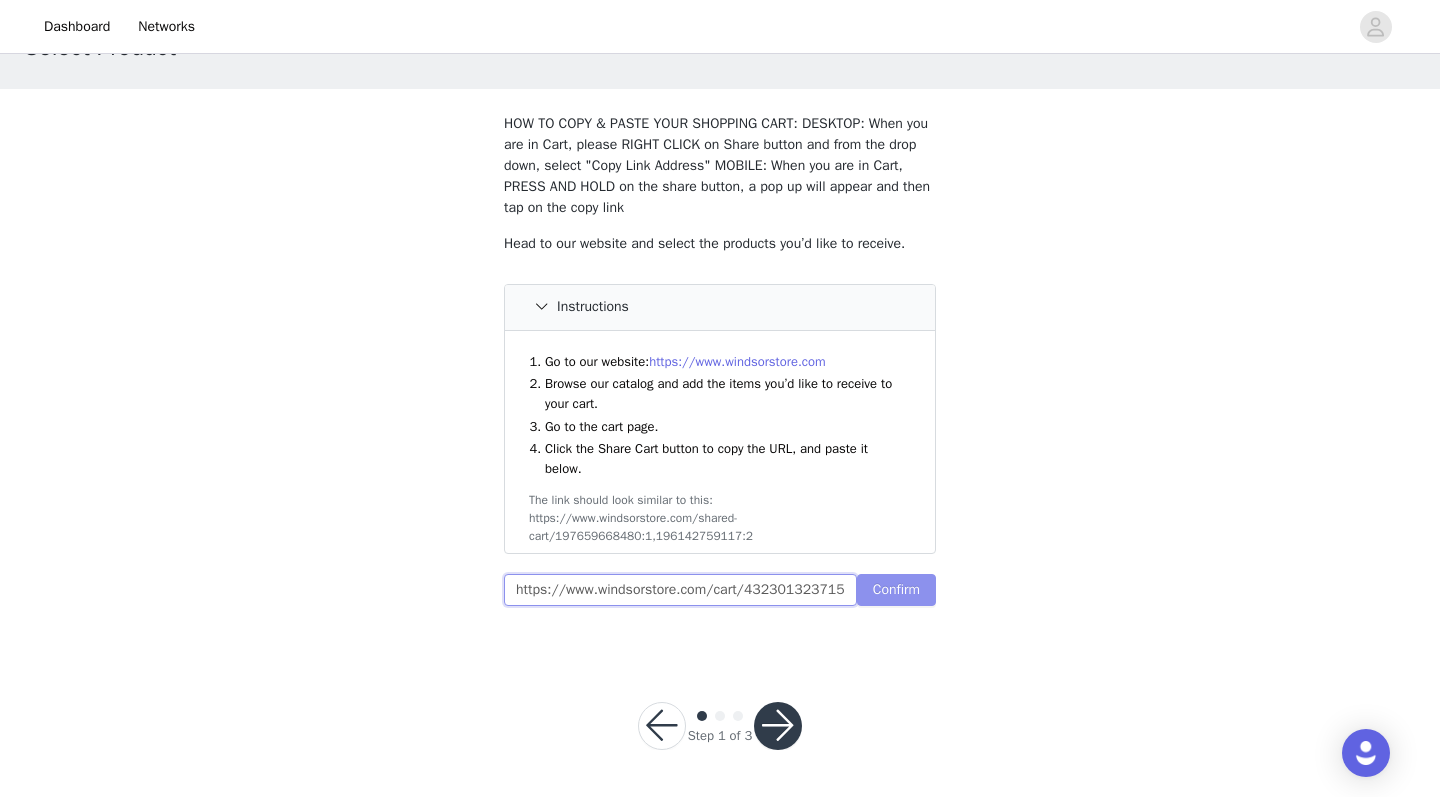 type on "https://www.windsorstore.com/cart/43230132371507:1,43230132502579:1,42881638924339:1,43156349681715:1,43279699509299:1,42204227698739:1" 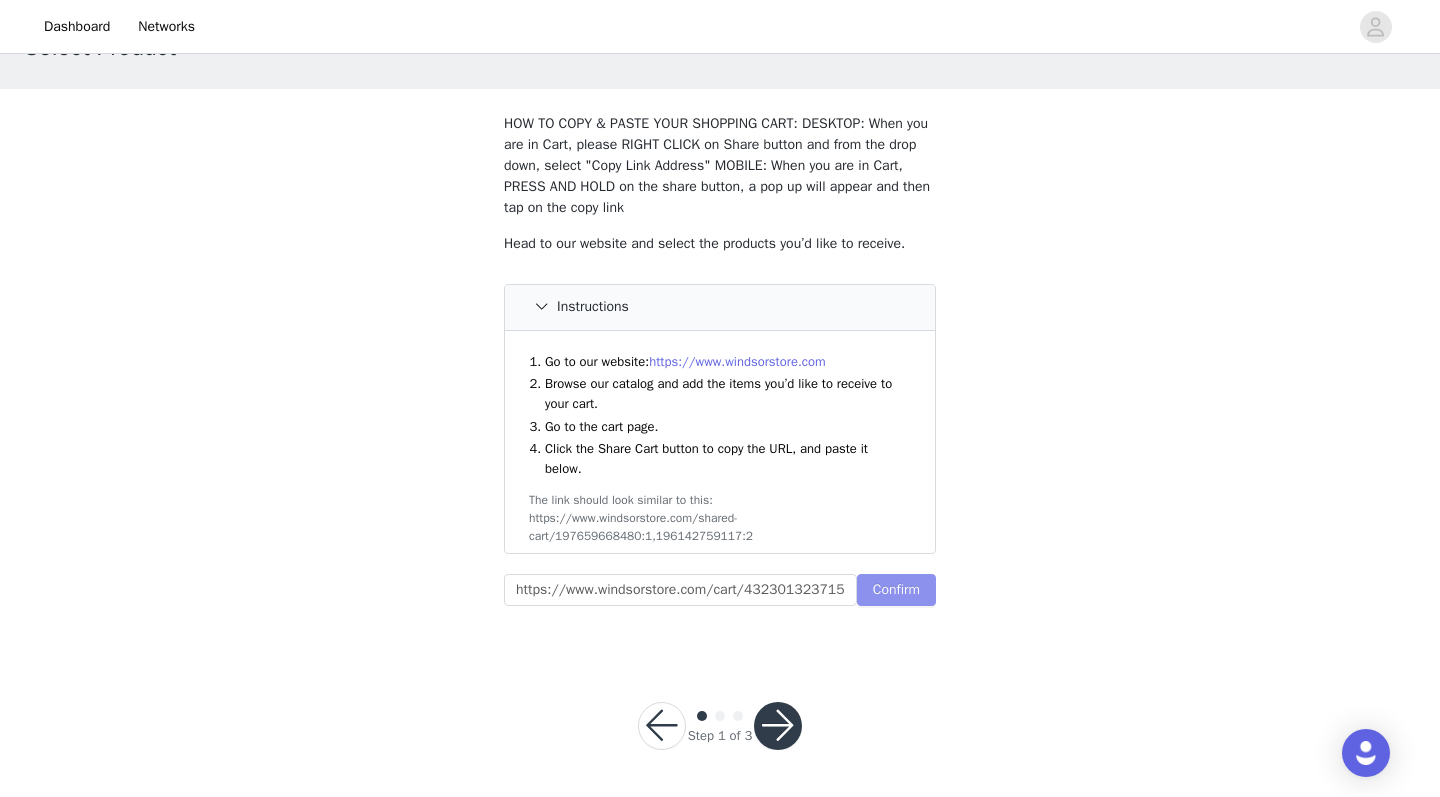 click on "Confirm" at bounding box center [896, 590] 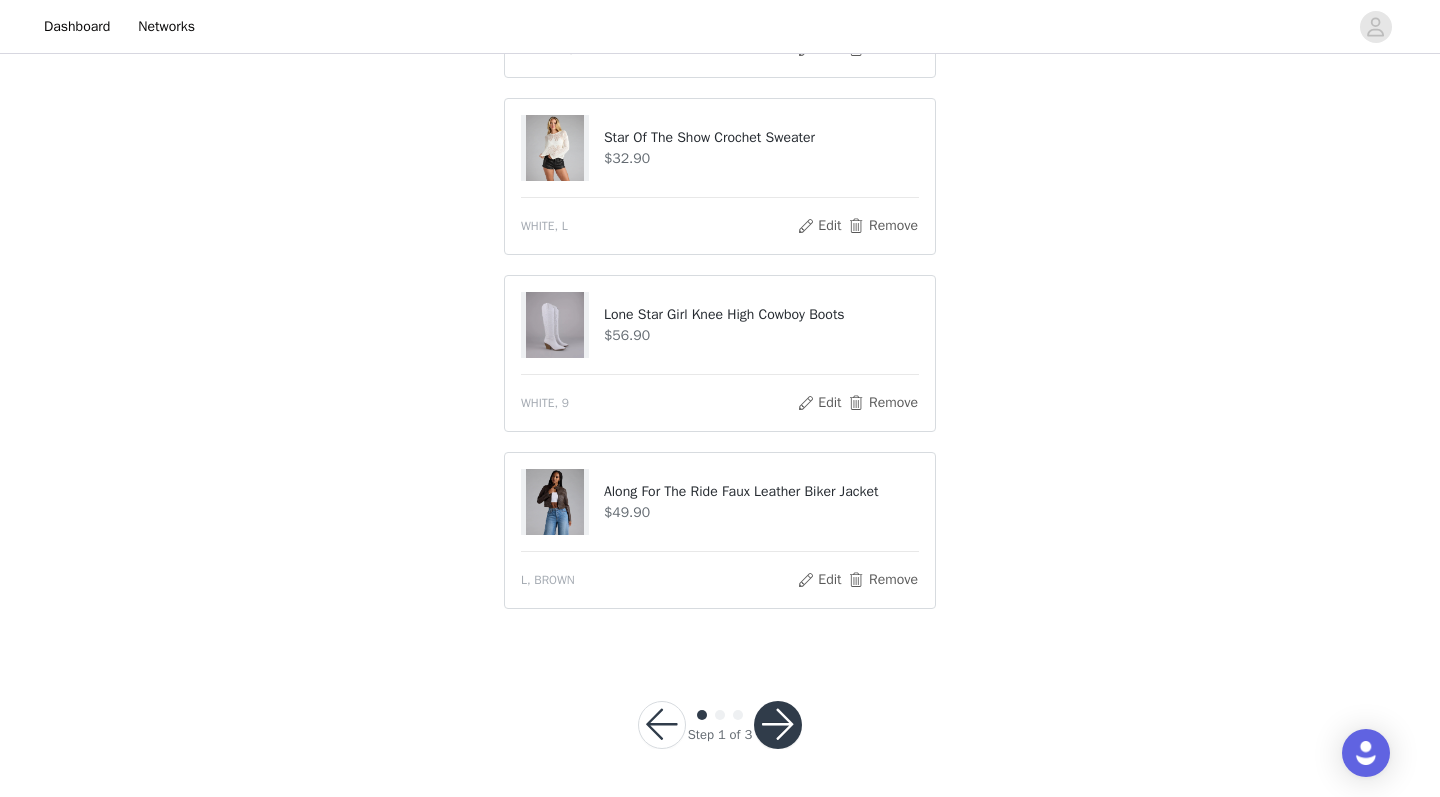 scroll, scrollTop: 1119, scrollLeft: 0, axis: vertical 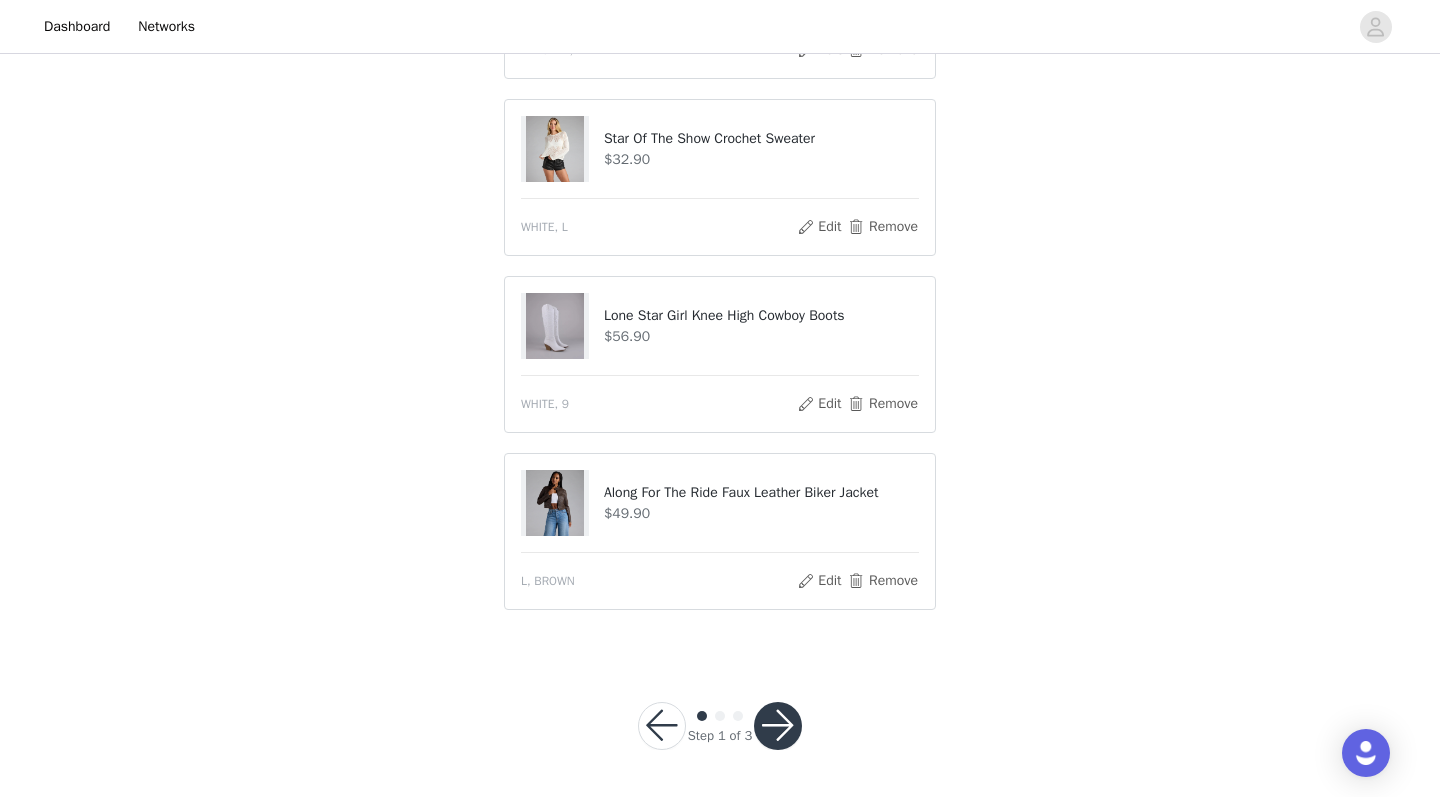click at bounding box center [778, 726] 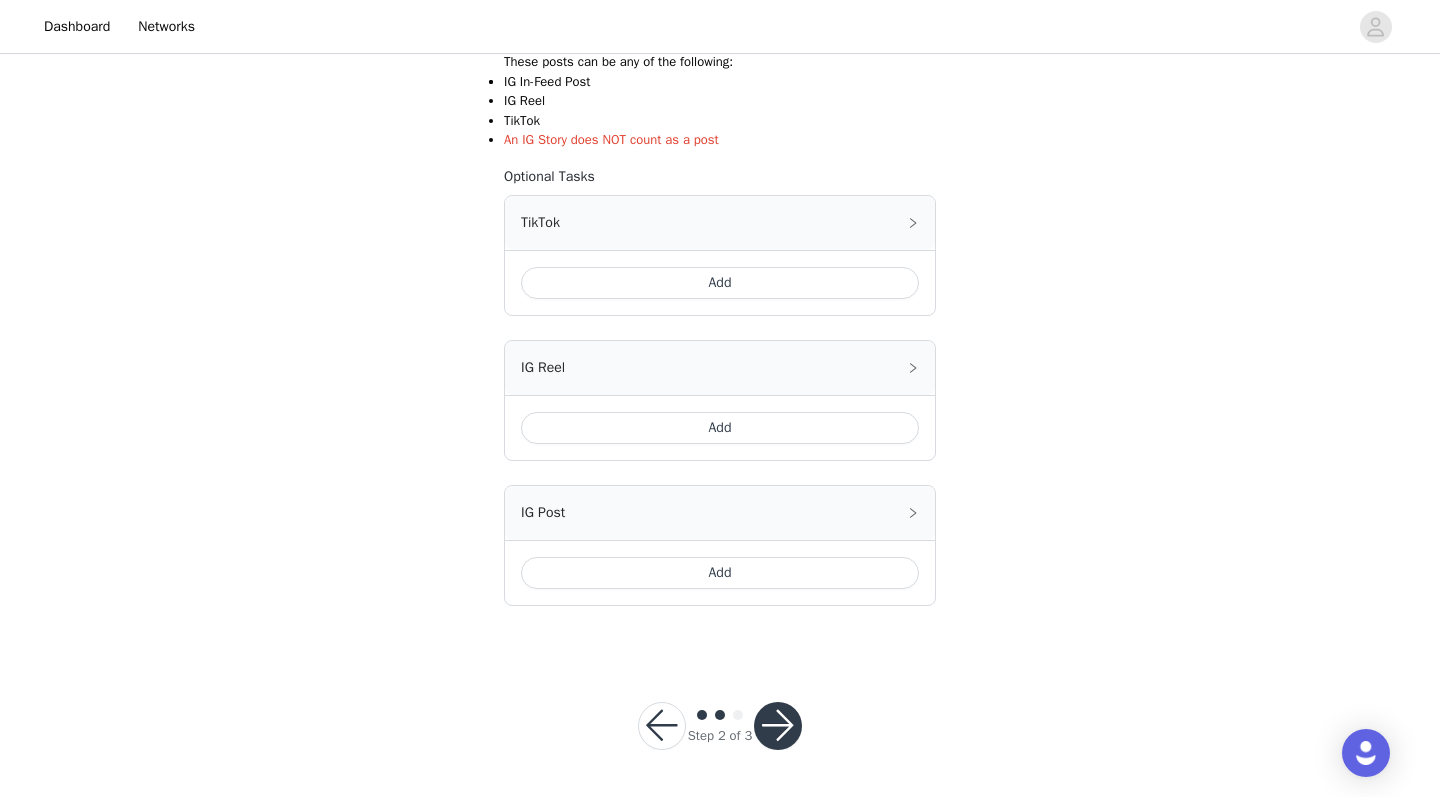 scroll, scrollTop: 410, scrollLeft: 0, axis: vertical 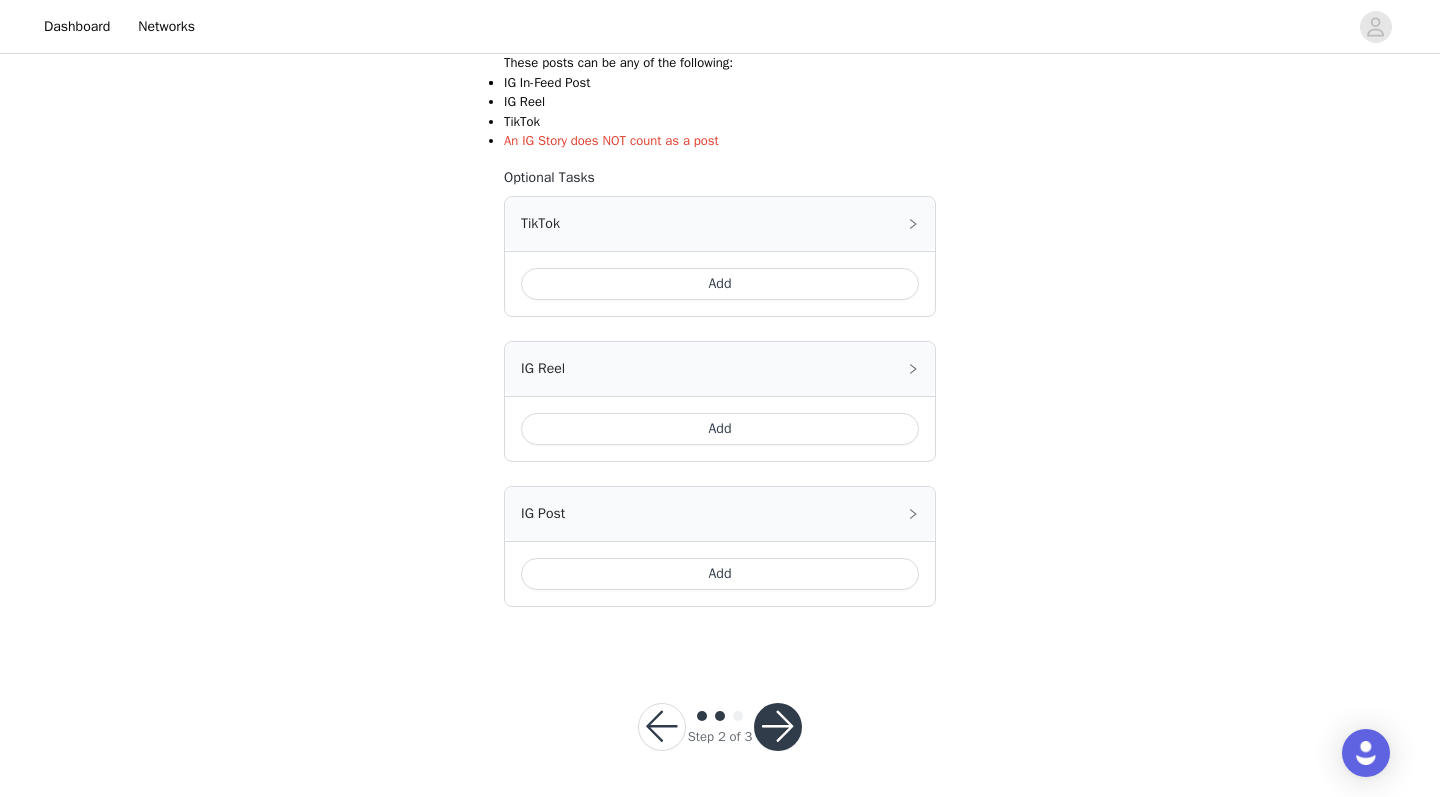 click on "Add" at bounding box center (720, 574) 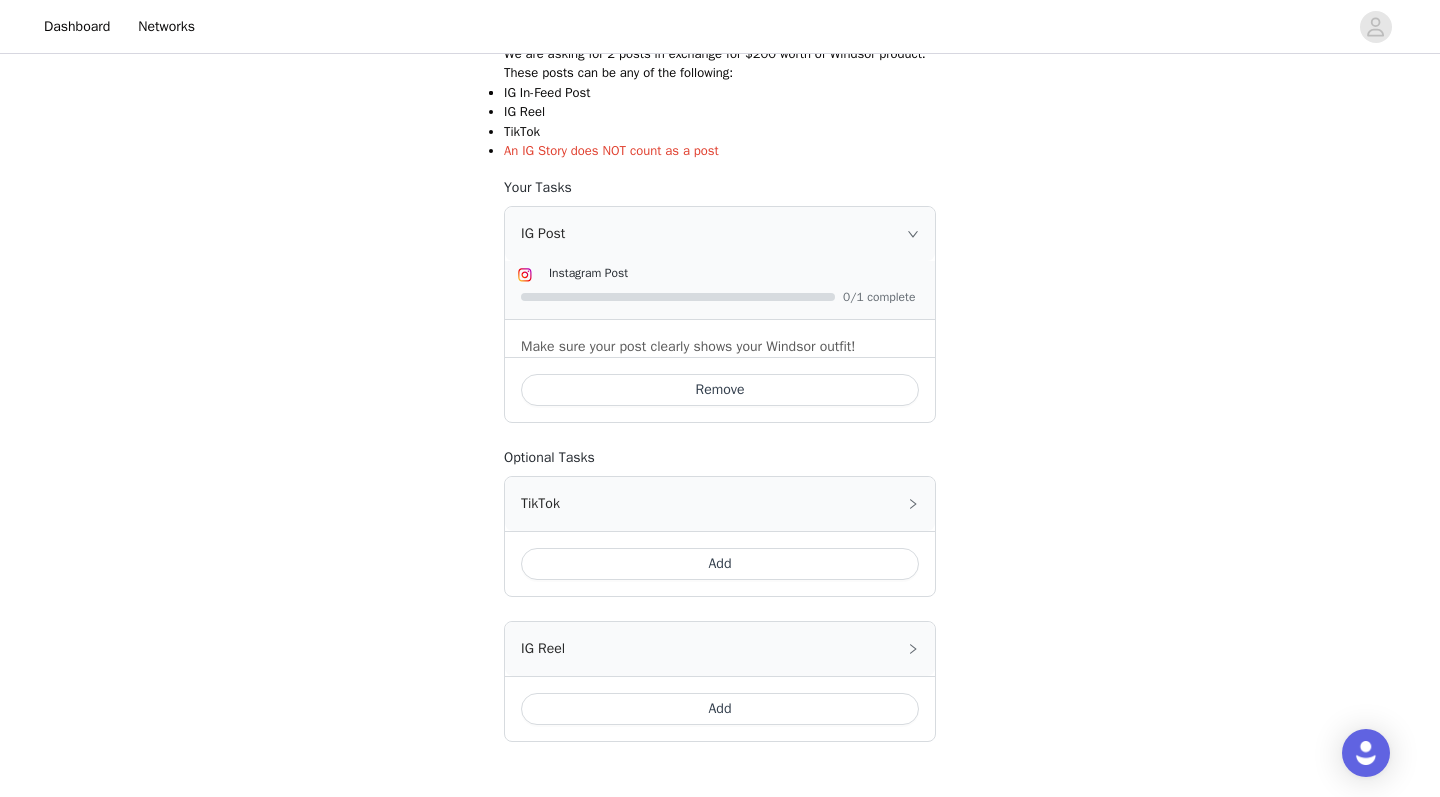 scroll, scrollTop: 400, scrollLeft: 0, axis: vertical 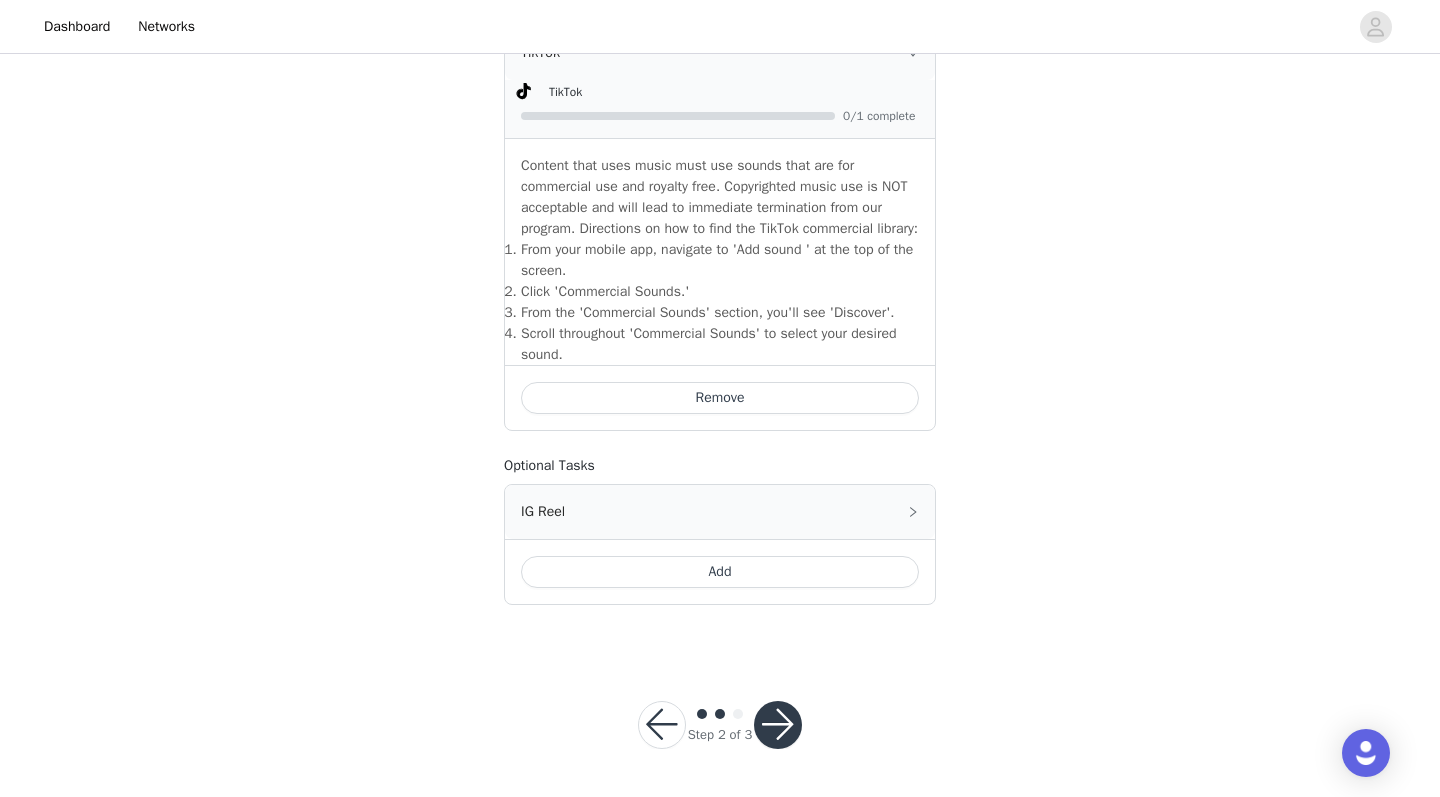 click at bounding box center [778, 725] 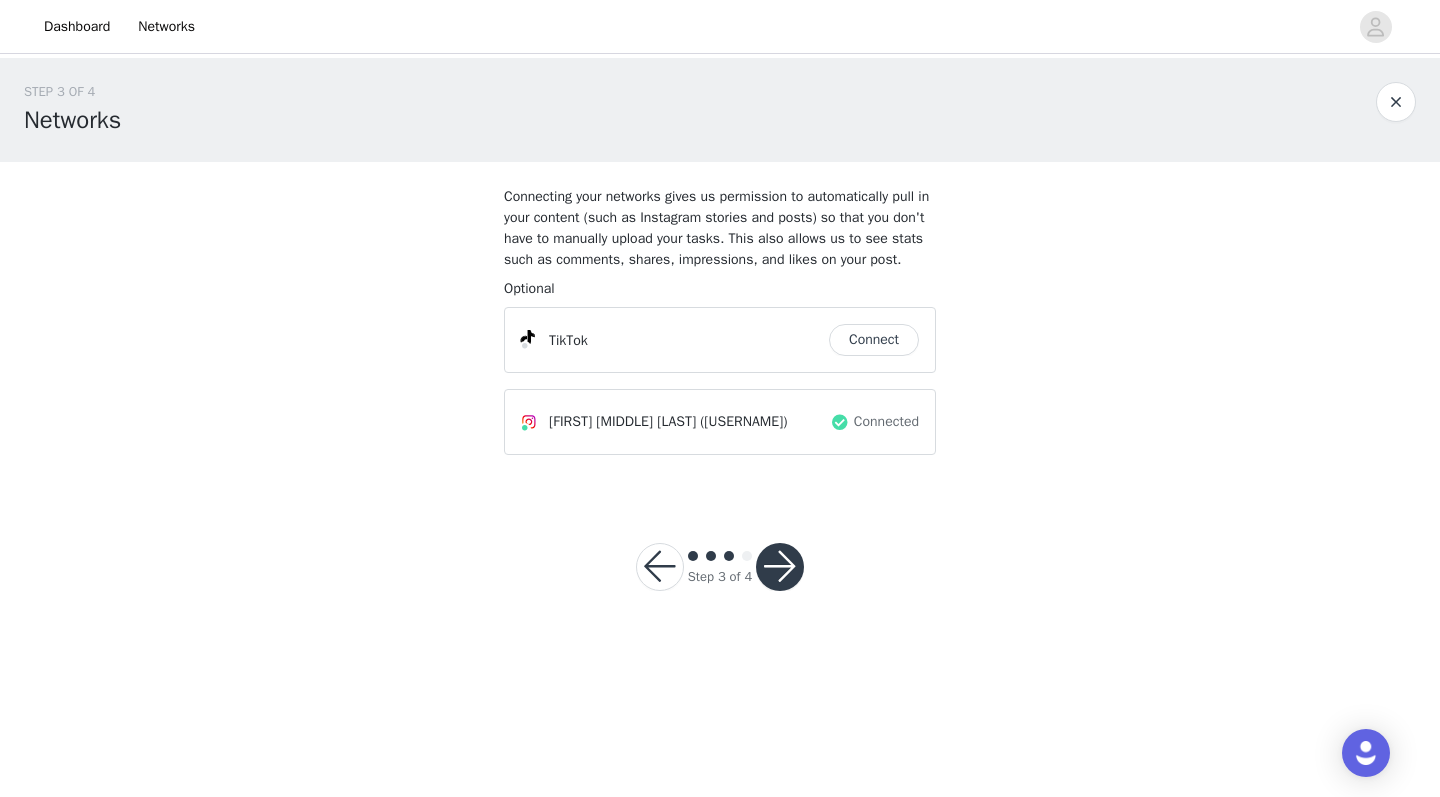 scroll, scrollTop: 0, scrollLeft: 0, axis: both 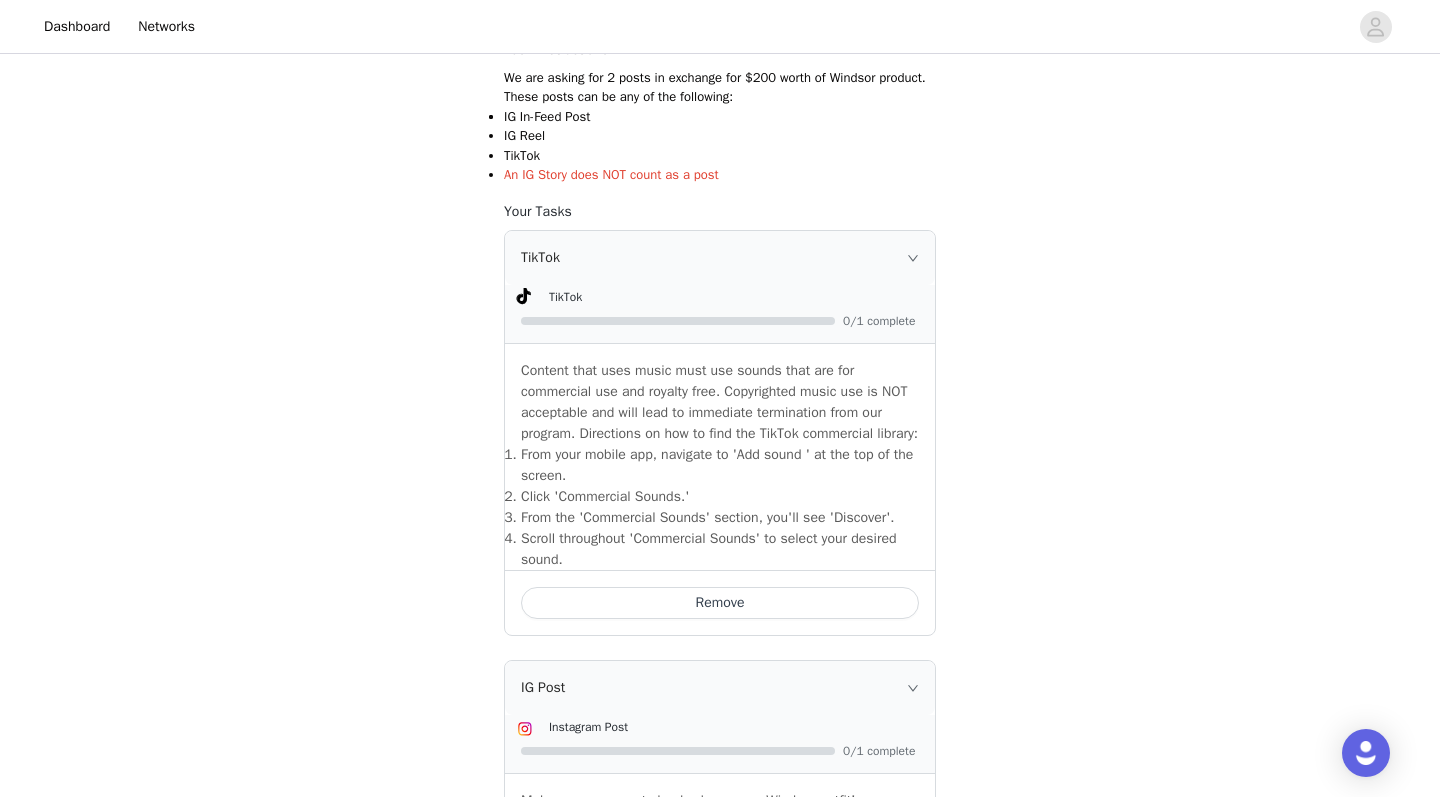 click at bounding box center [913, 258] 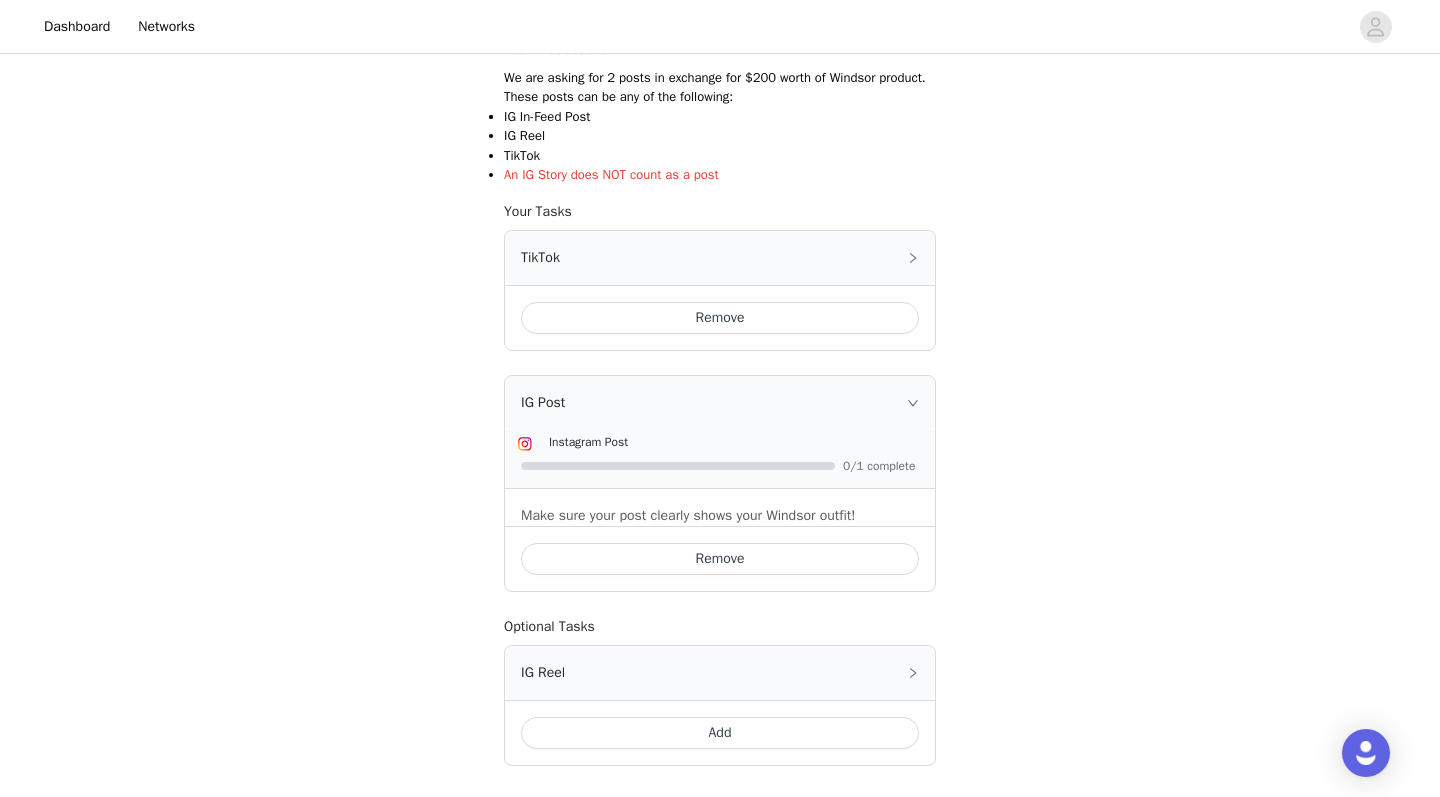 click on "Remove" at bounding box center [720, 318] 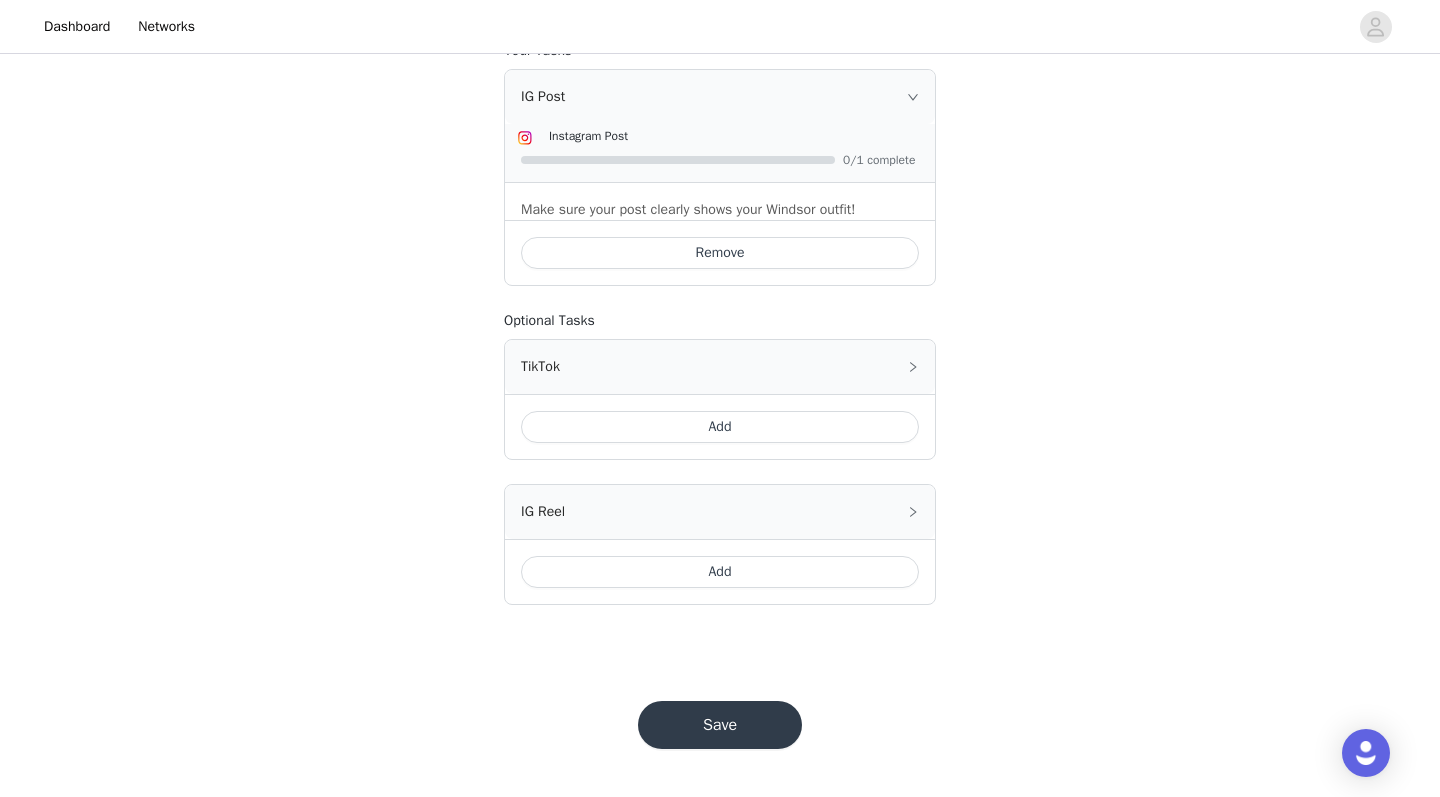 scroll, scrollTop: 535, scrollLeft: 0, axis: vertical 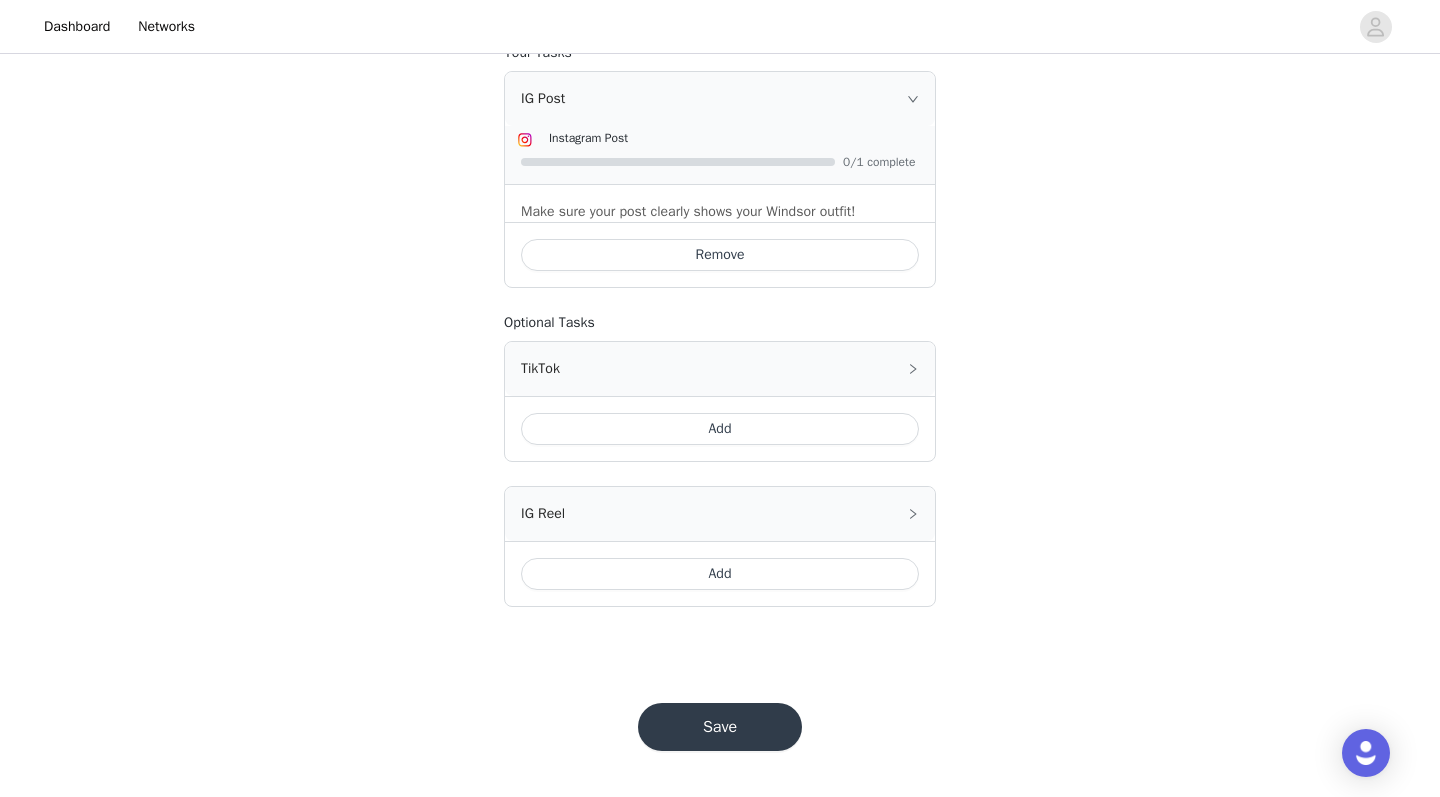 click on "Save" at bounding box center [720, 727] 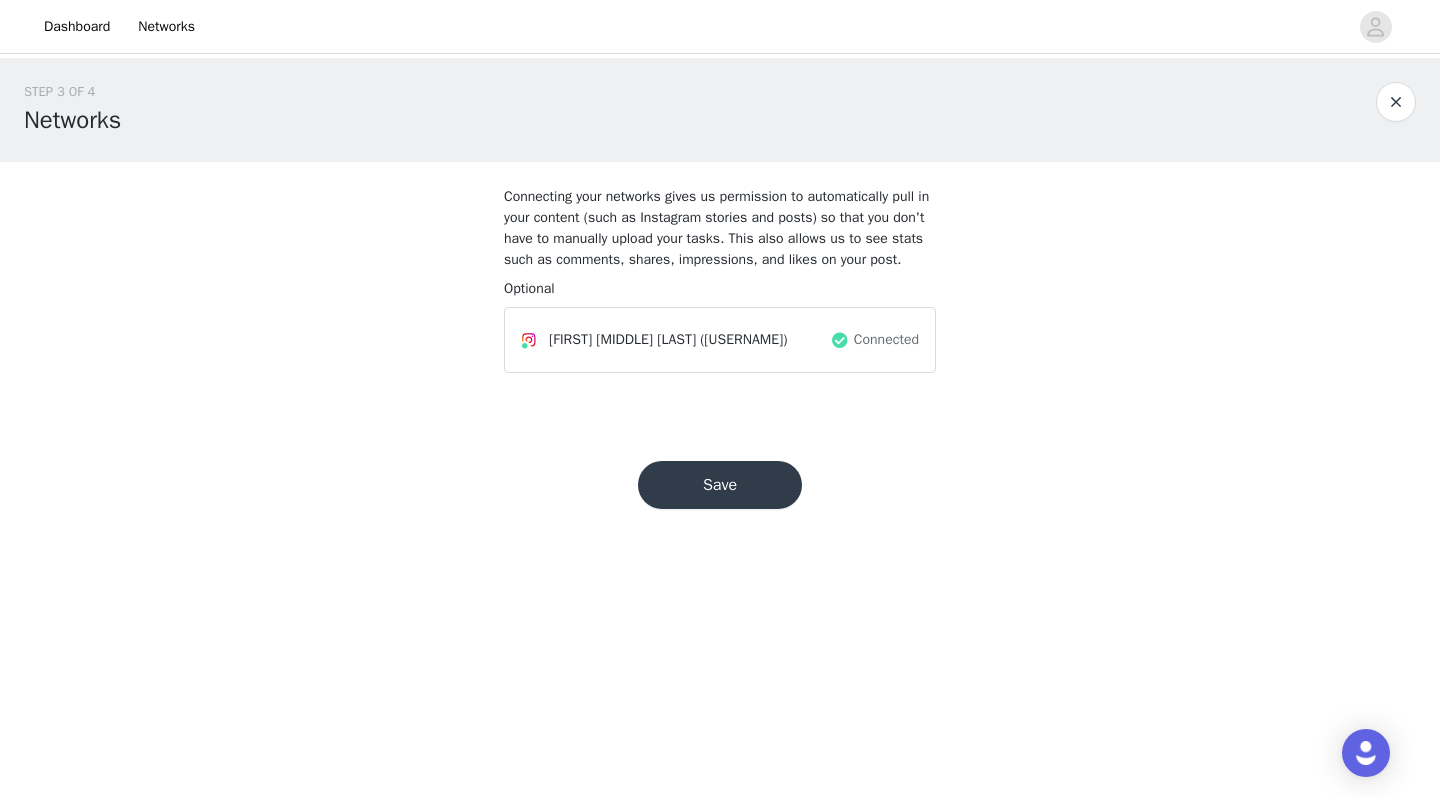 scroll, scrollTop: 0, scrollLeft: 0, axis: both 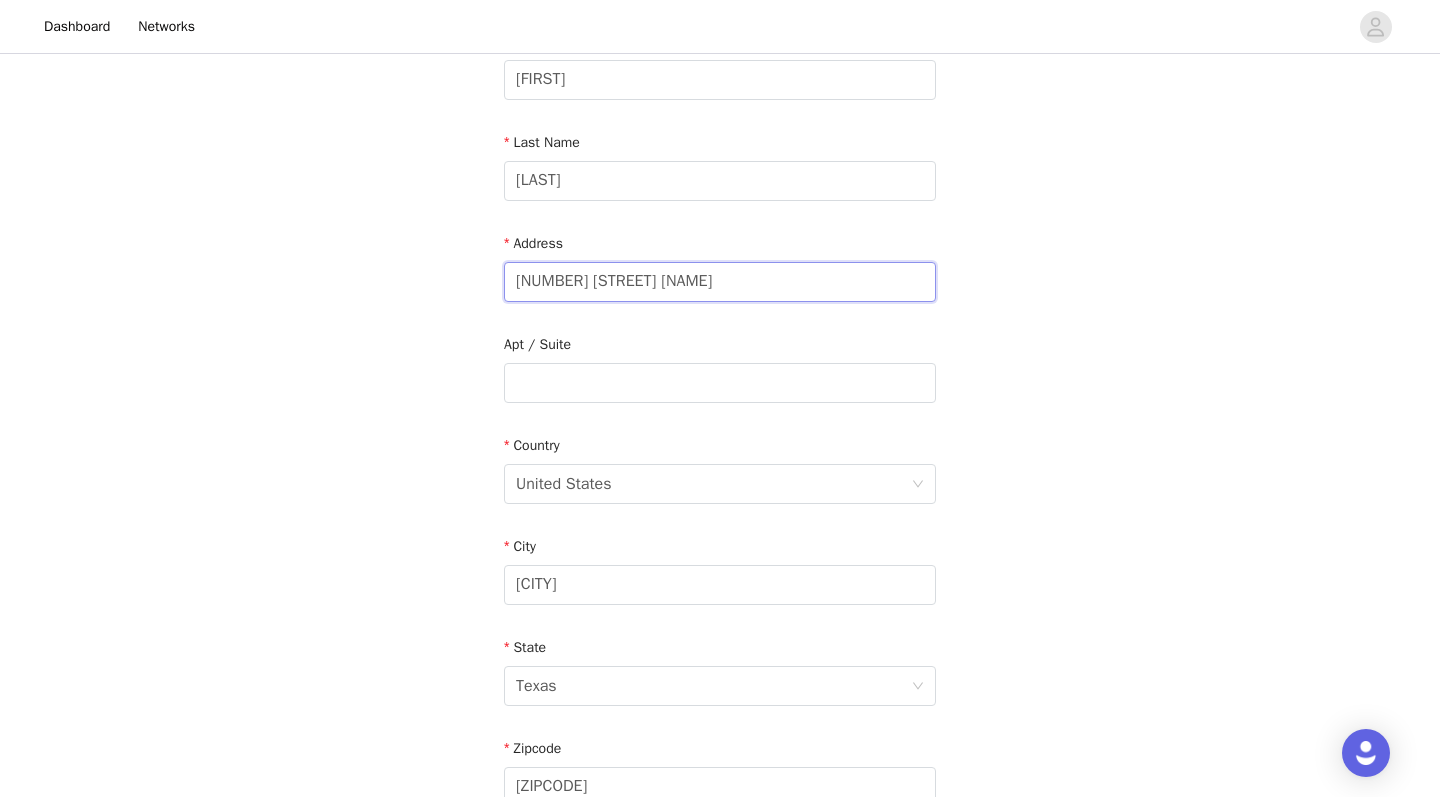 drag, startPoint x: 731, startPoint y: 288, endPoint x: 470, endPoint y: 277, distance: 261.2317 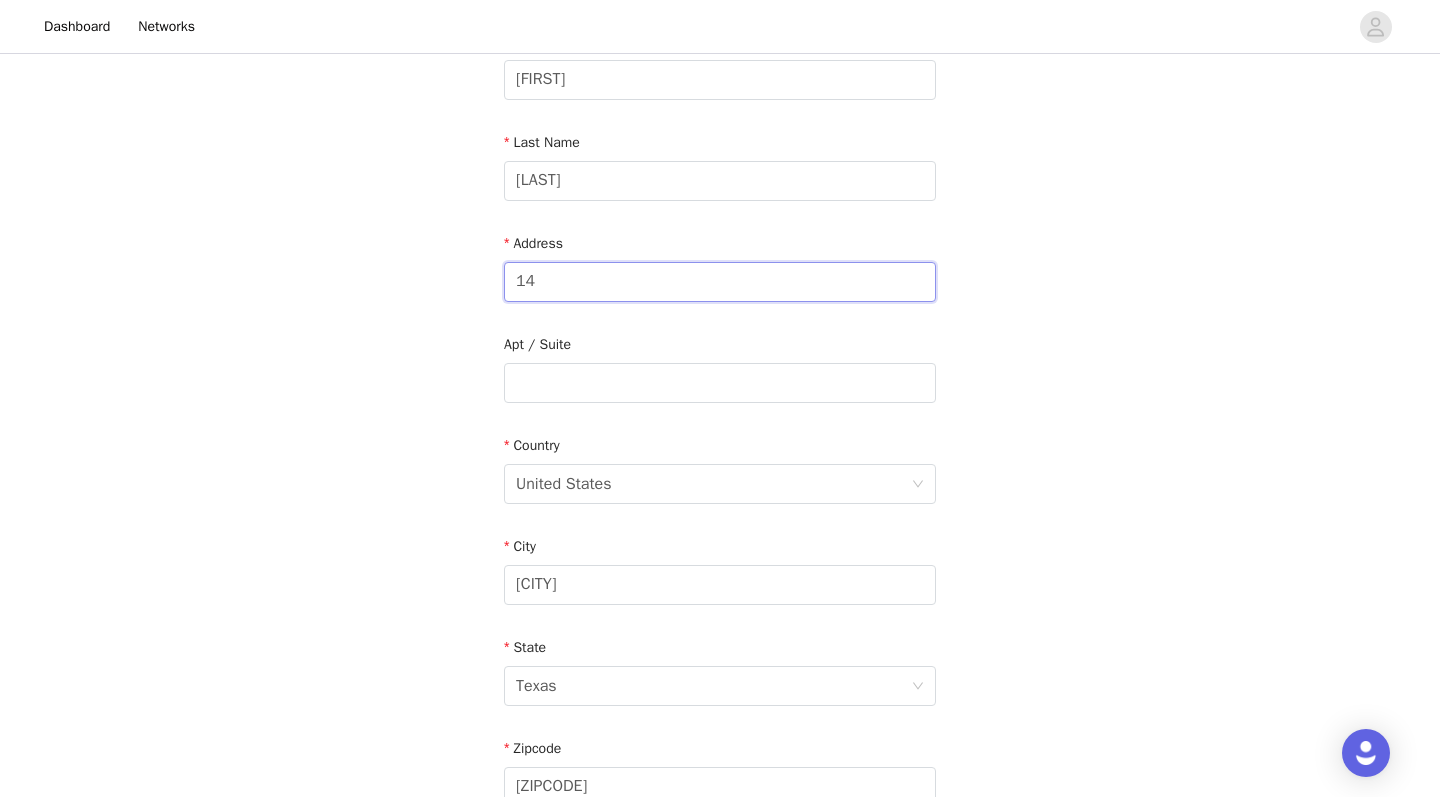 type on "1" 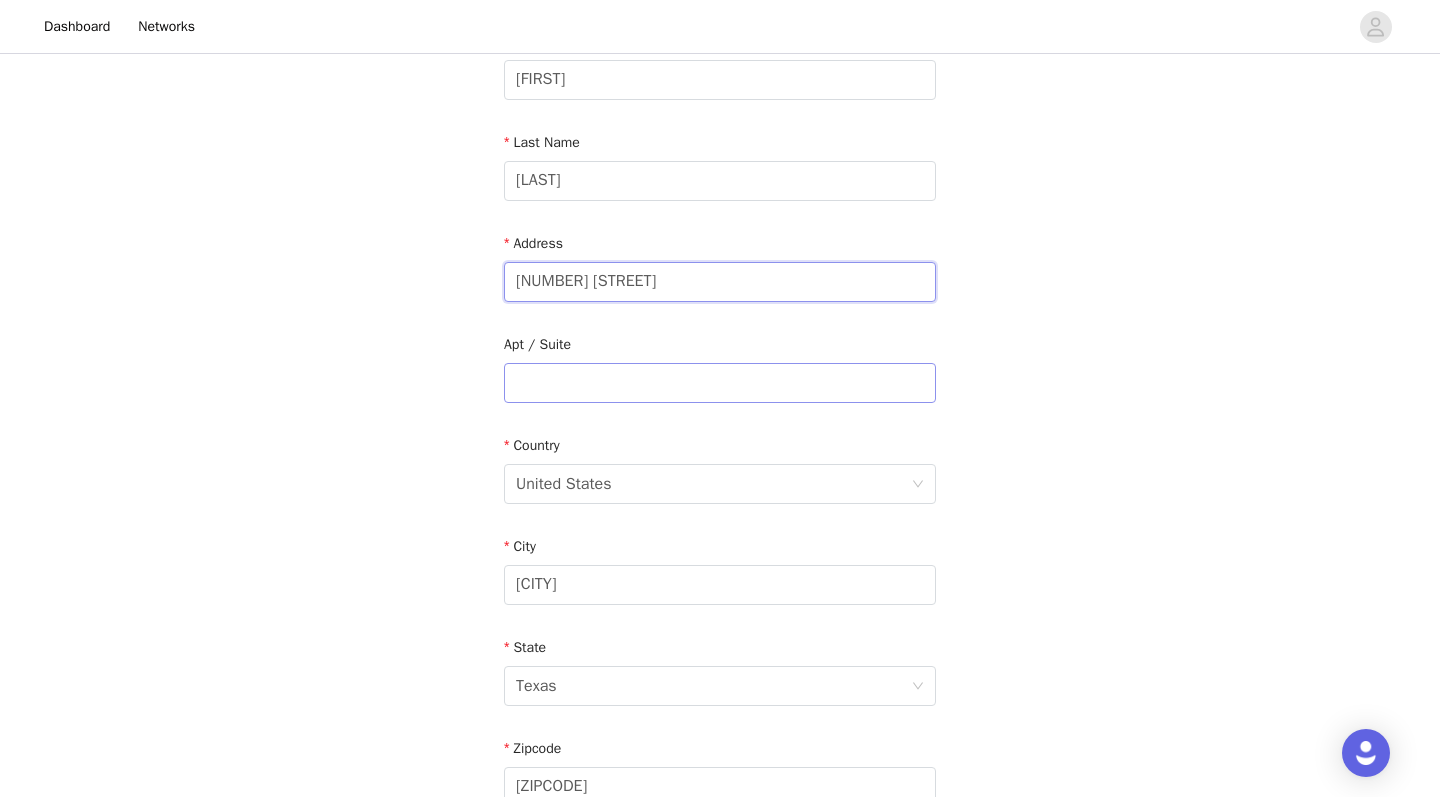 type on "[NUMBER] [STREET]" 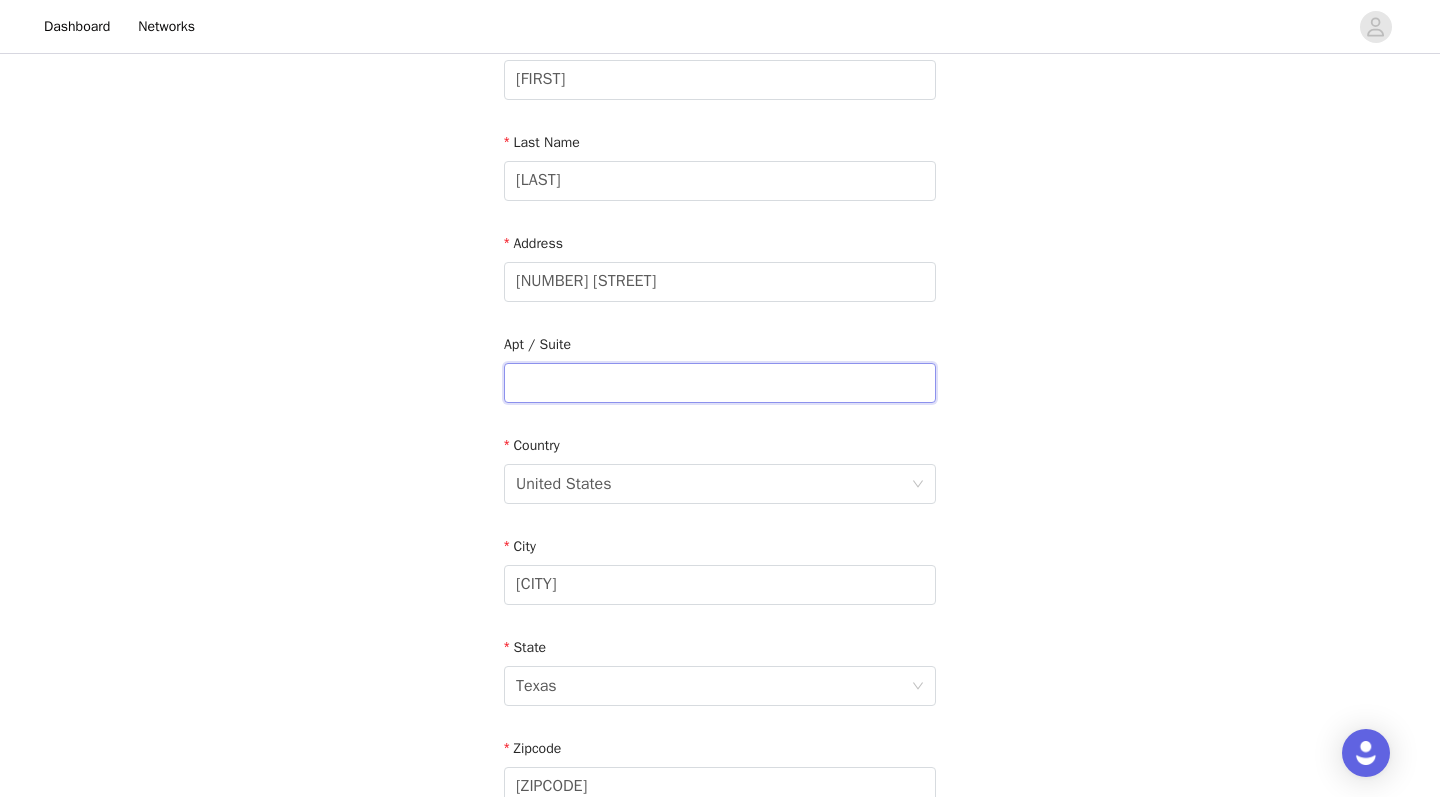 click at bounding box center [720, 383] 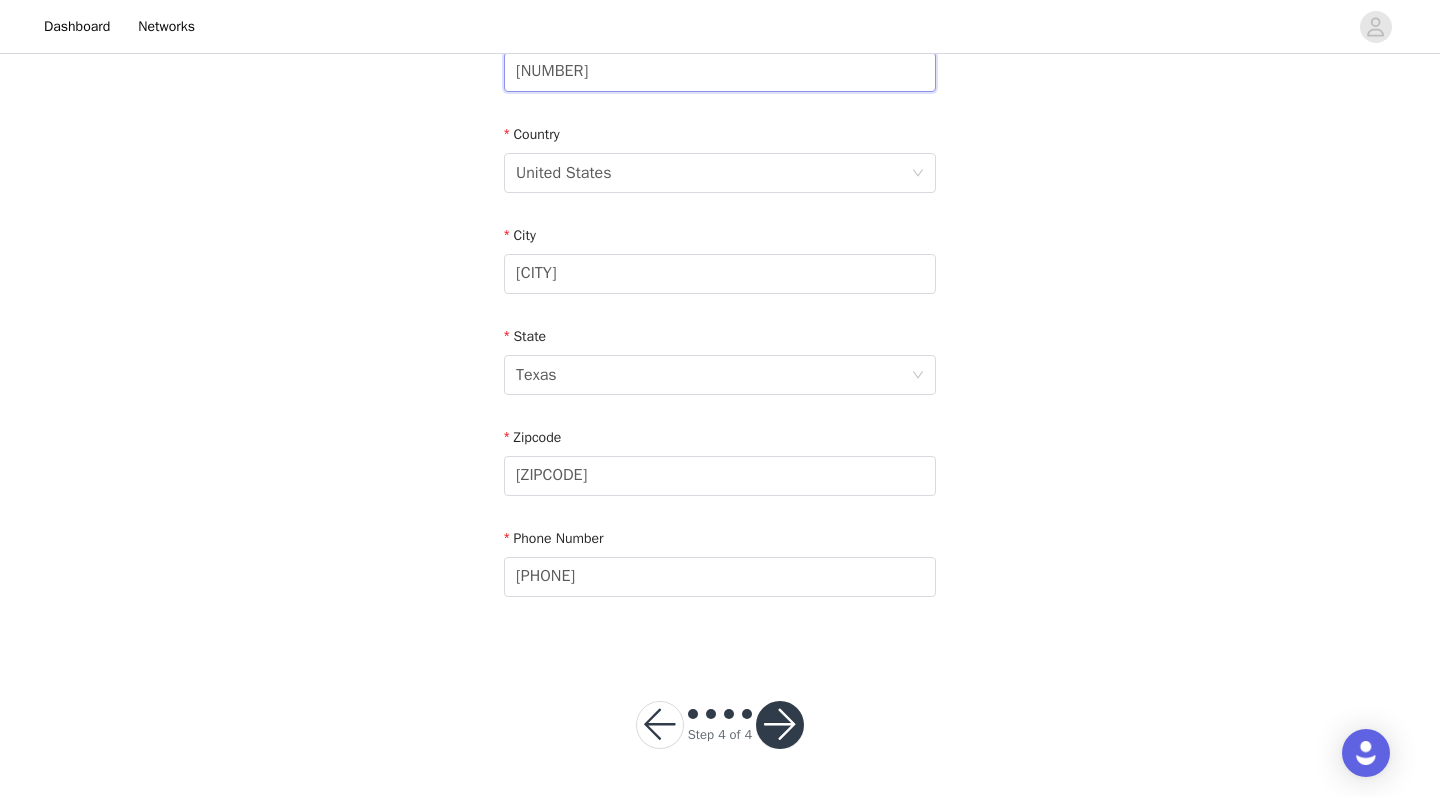 scroll, scrollTop: 566, scrollLeft: 0, axis: vertical 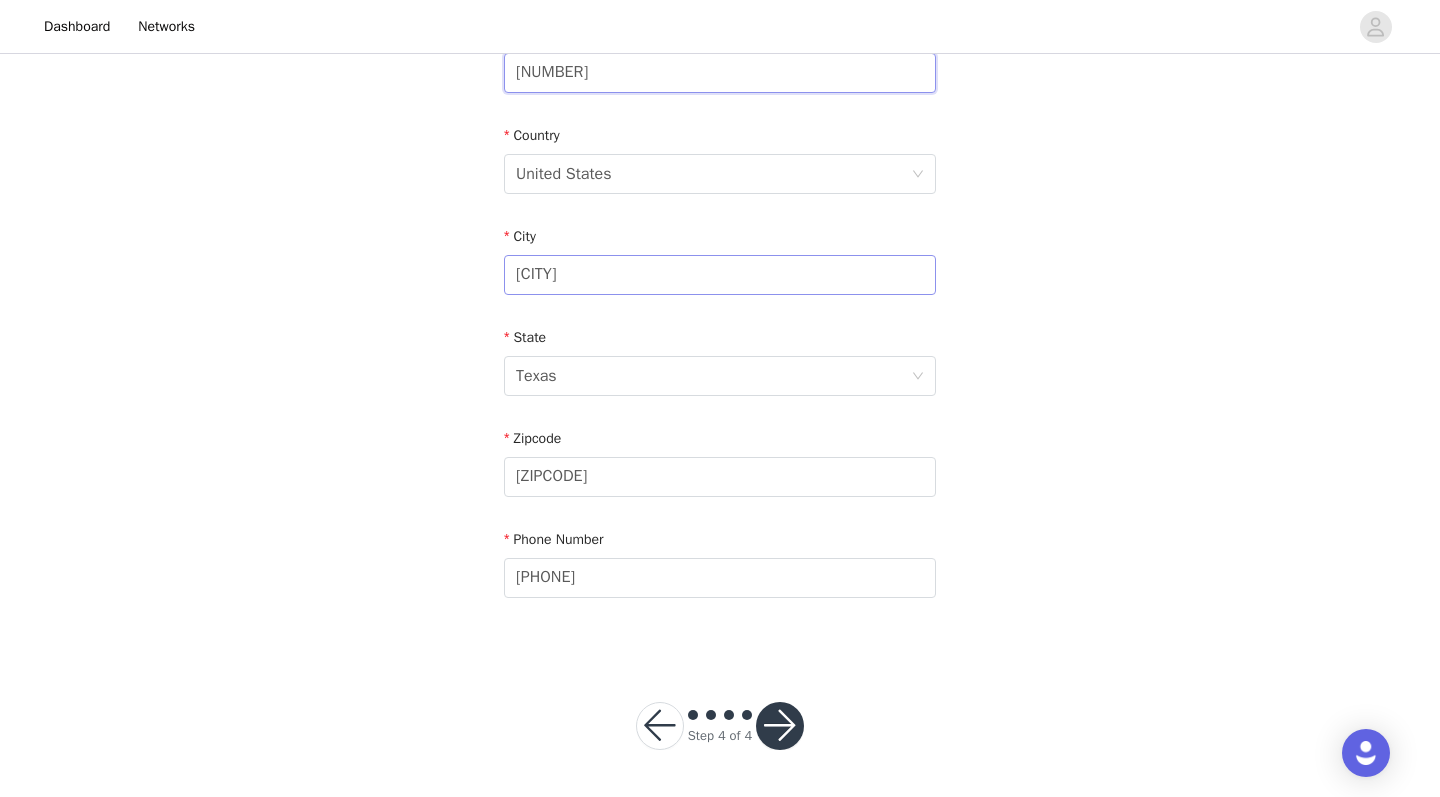 type on "[NUMBER]" 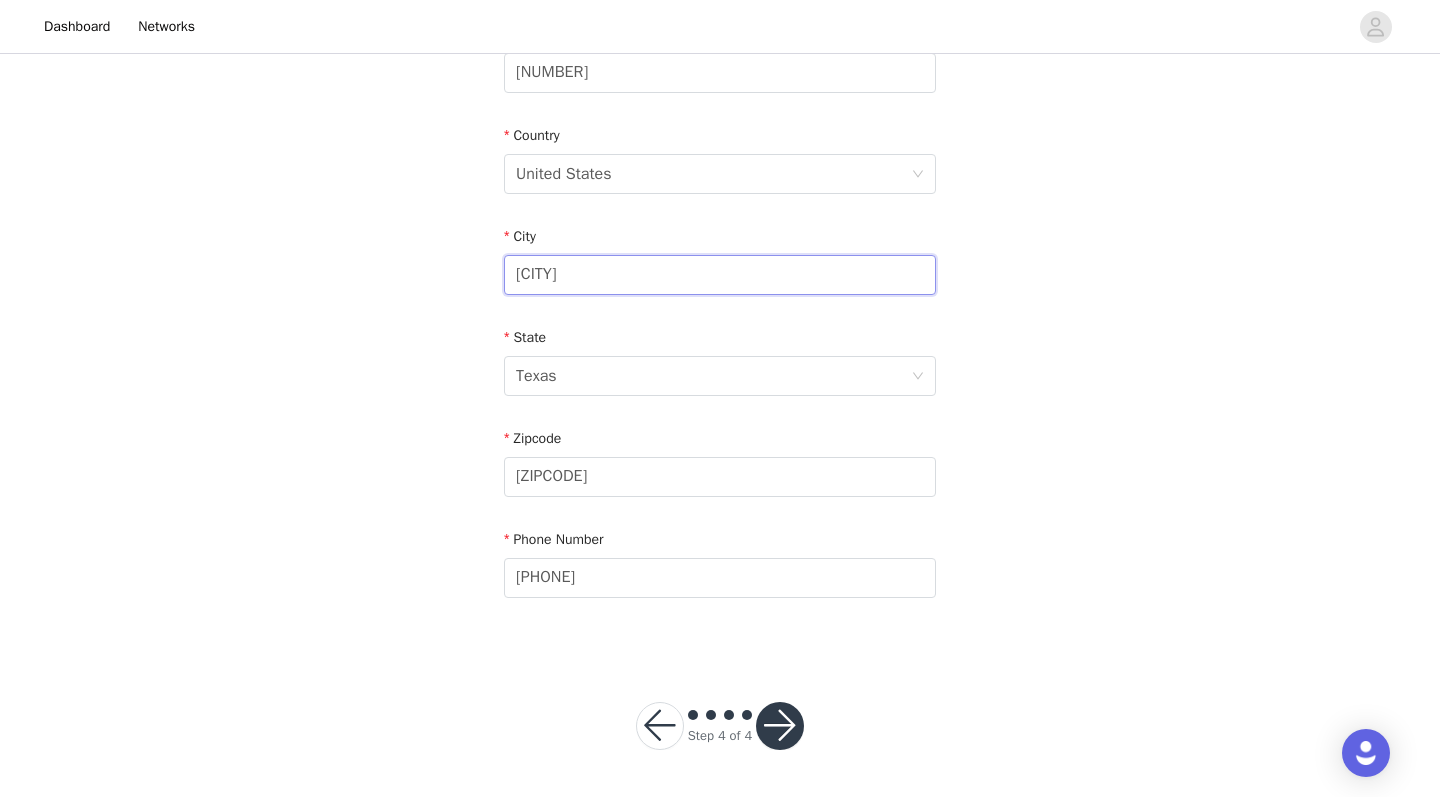 drag, startPoint x: 602, startPoint y: 280, endPoint x: 449, endPoint y: 278, distance: 153.01308 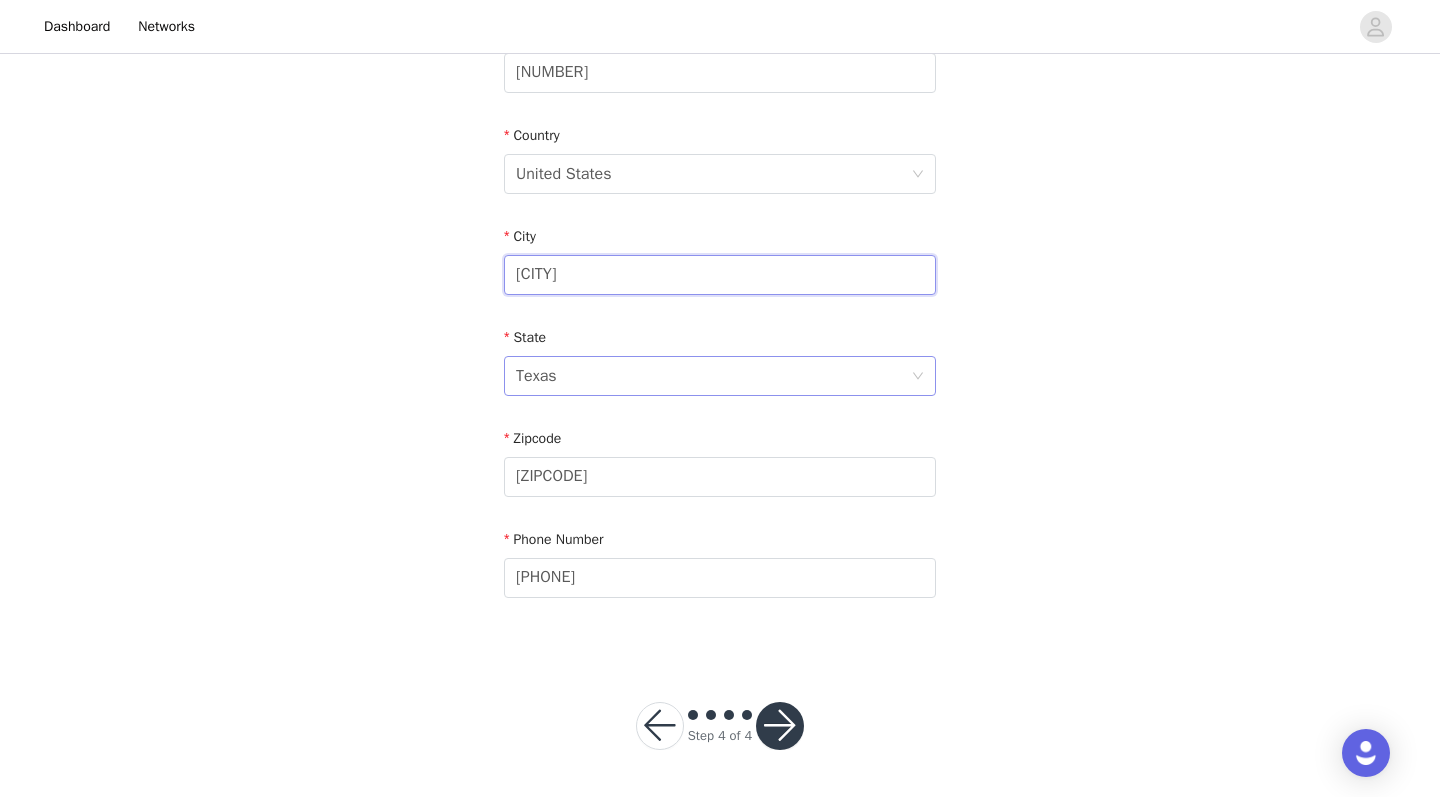 type on "[CITY]" 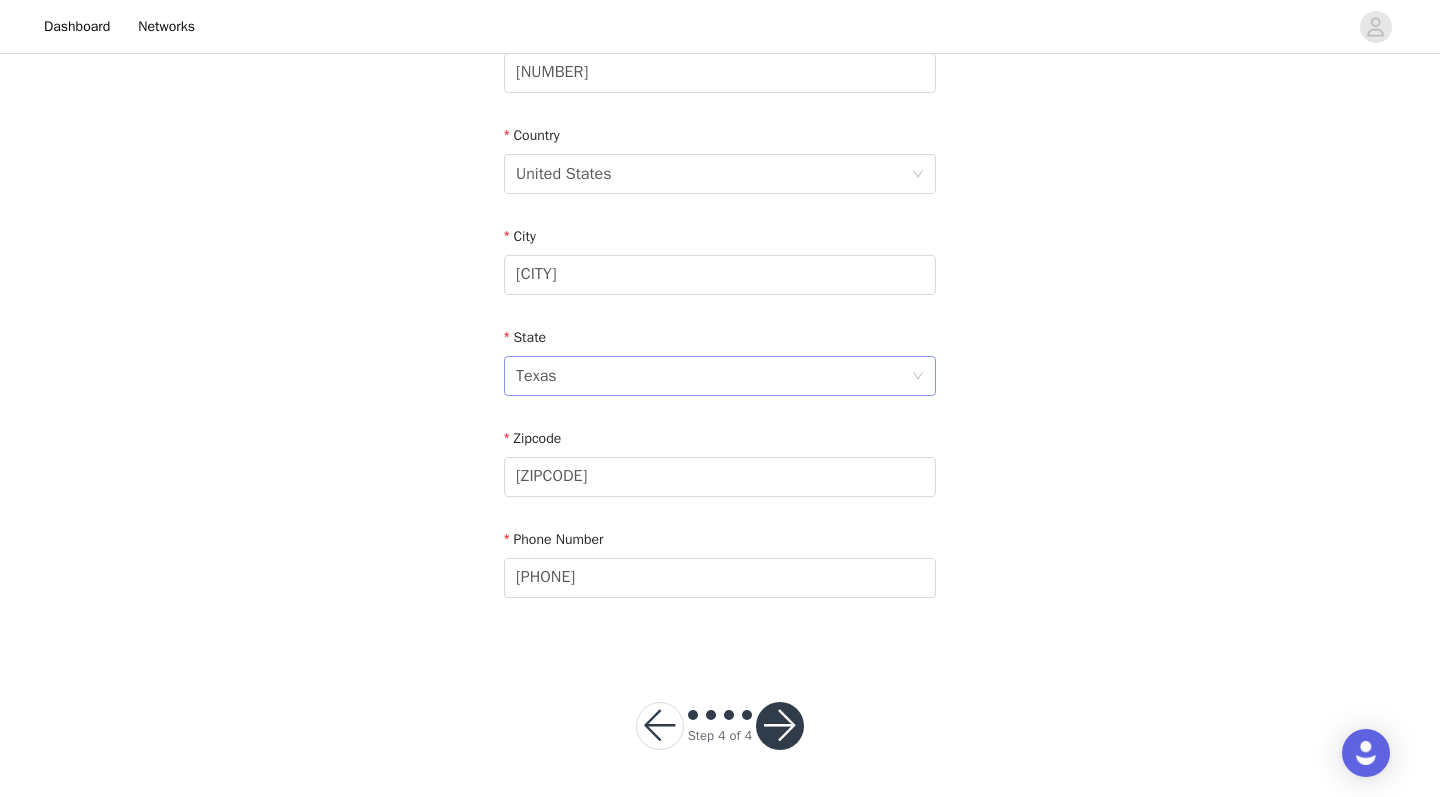 click on "Texas" at bounding box center [713, 376] 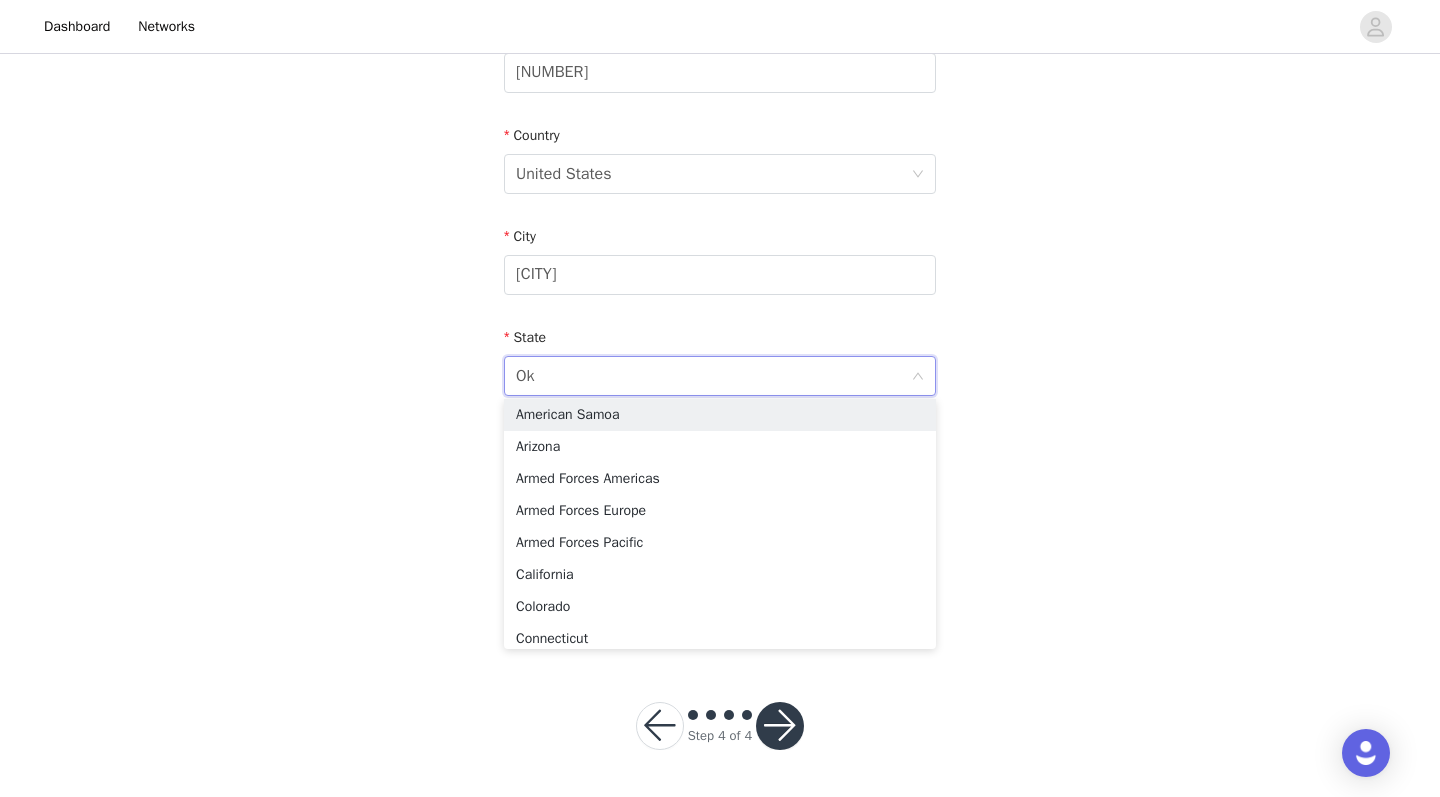 scroll, scrollTop: 0, scrollLeft: 0, axis: both 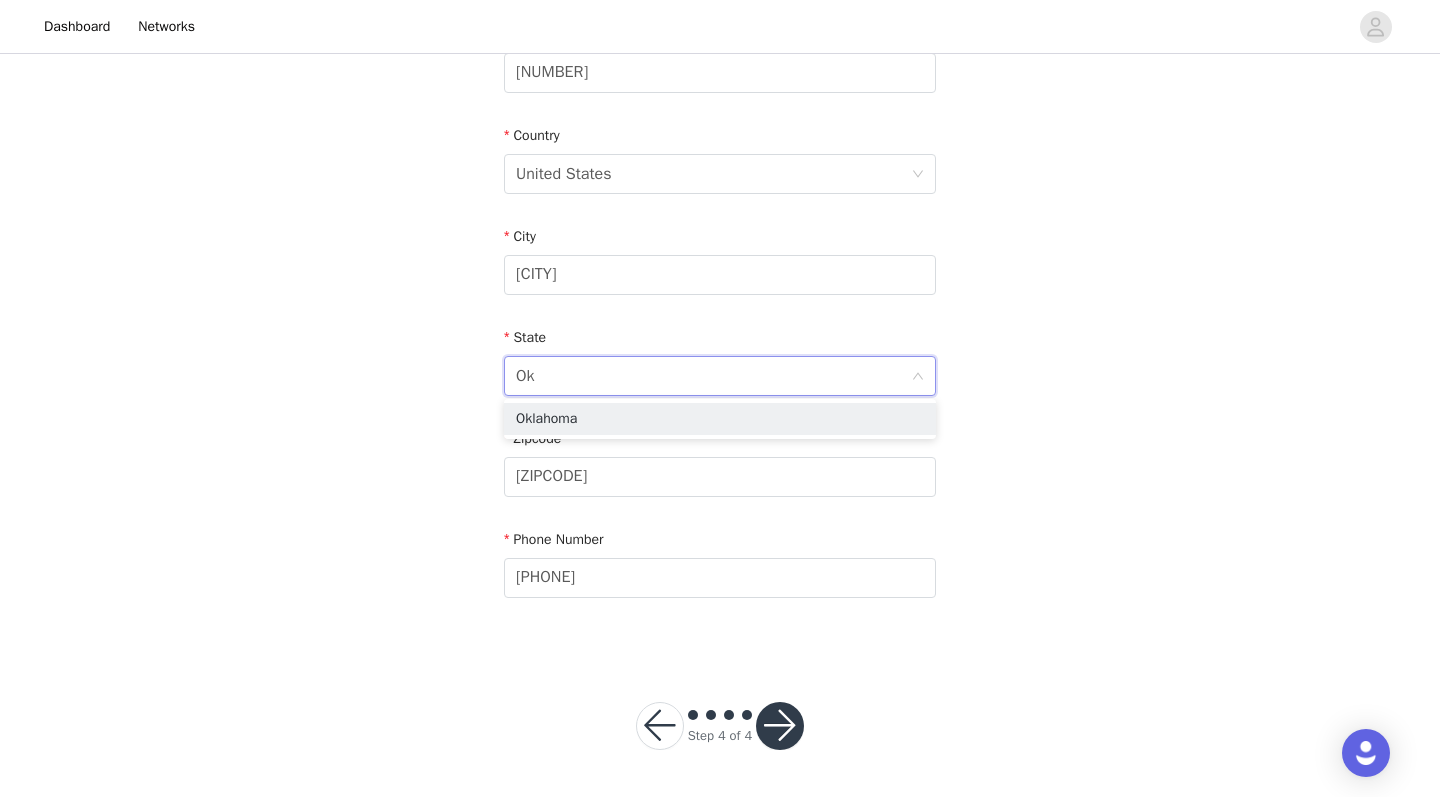 type on "Okl" 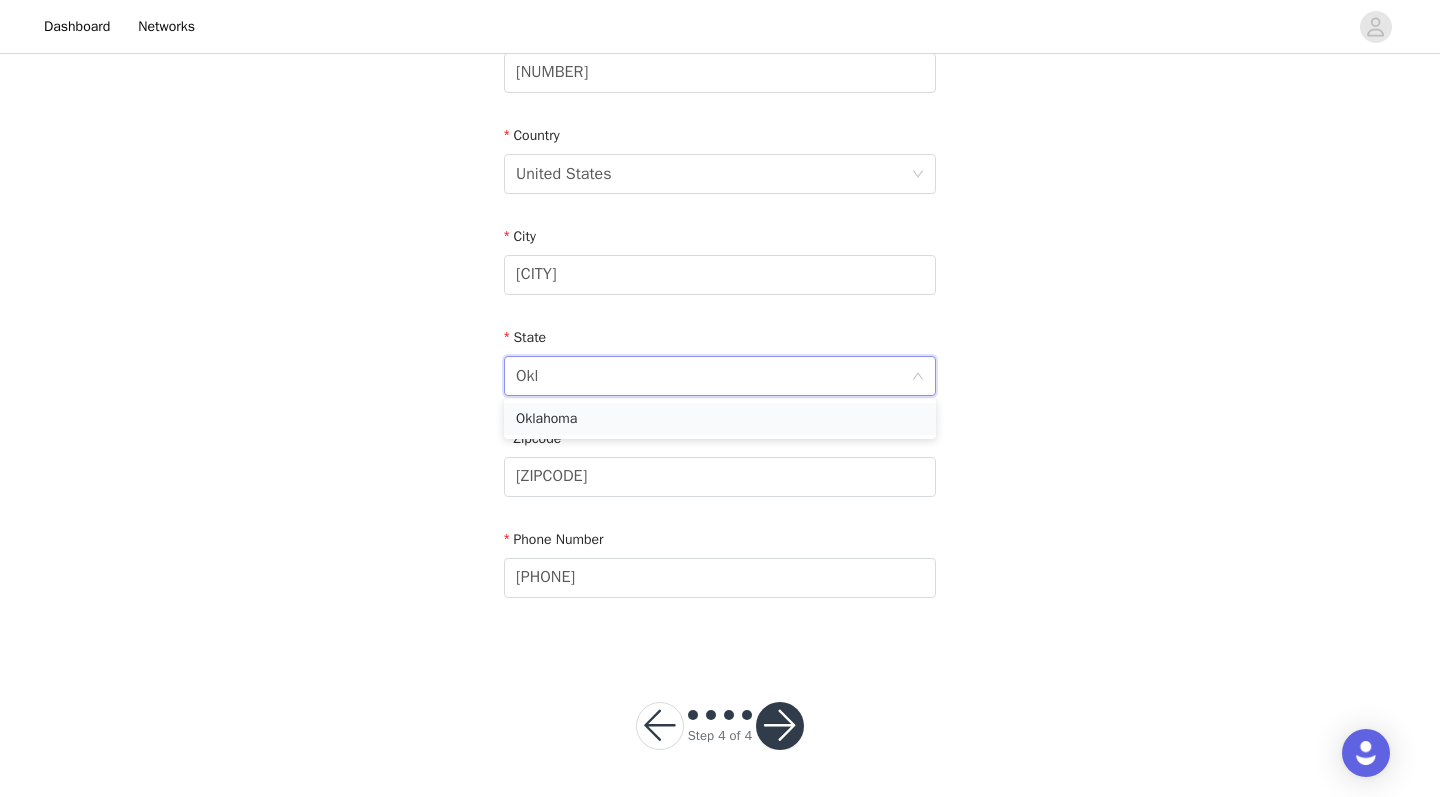 click on "Oklahoma" at bounding box center [720, 419] 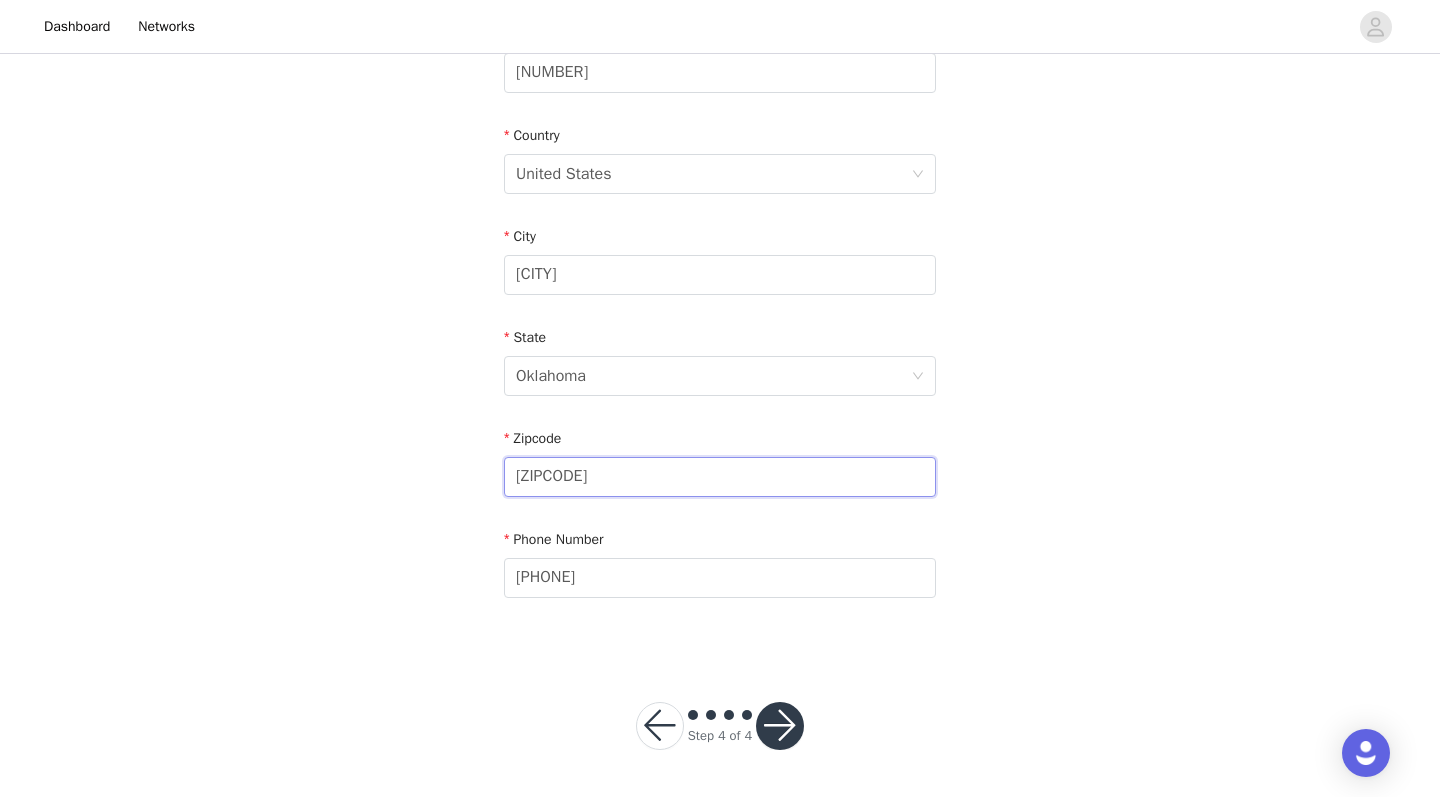 type on "[ZIPCODE]" 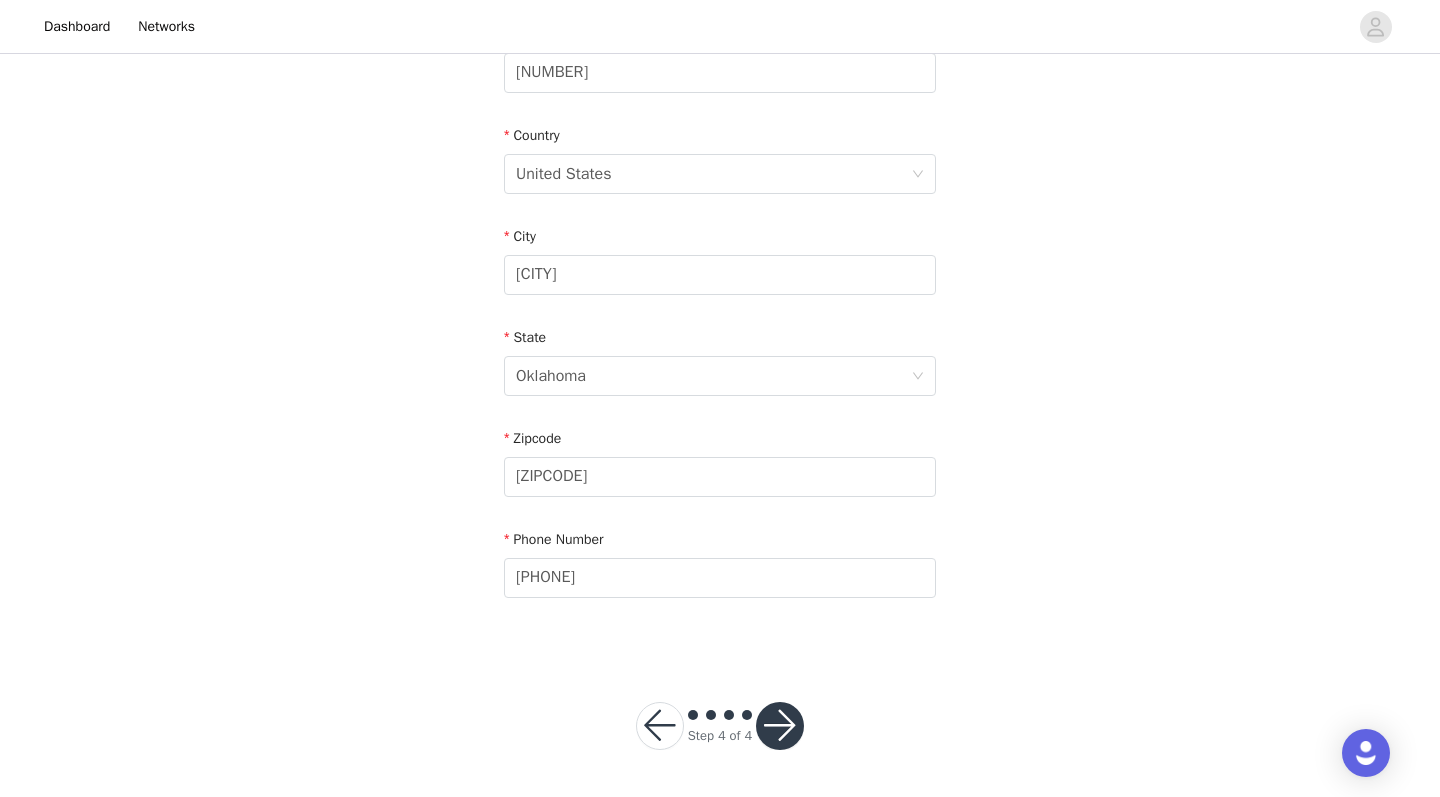 click on "STEP 4 OF 4
Shipping Information
Email [EMAIL]   First Name [FIRST]   Last Name [LAST]   Address [NUMBER] [STREET]   Apt / Suite [NUMBER]   Country
United States
City [CITY]   State
[STATE]
Zipcode [ZIPCODE]   Phone Number [PHONE]" at bounding box center (720, 73) 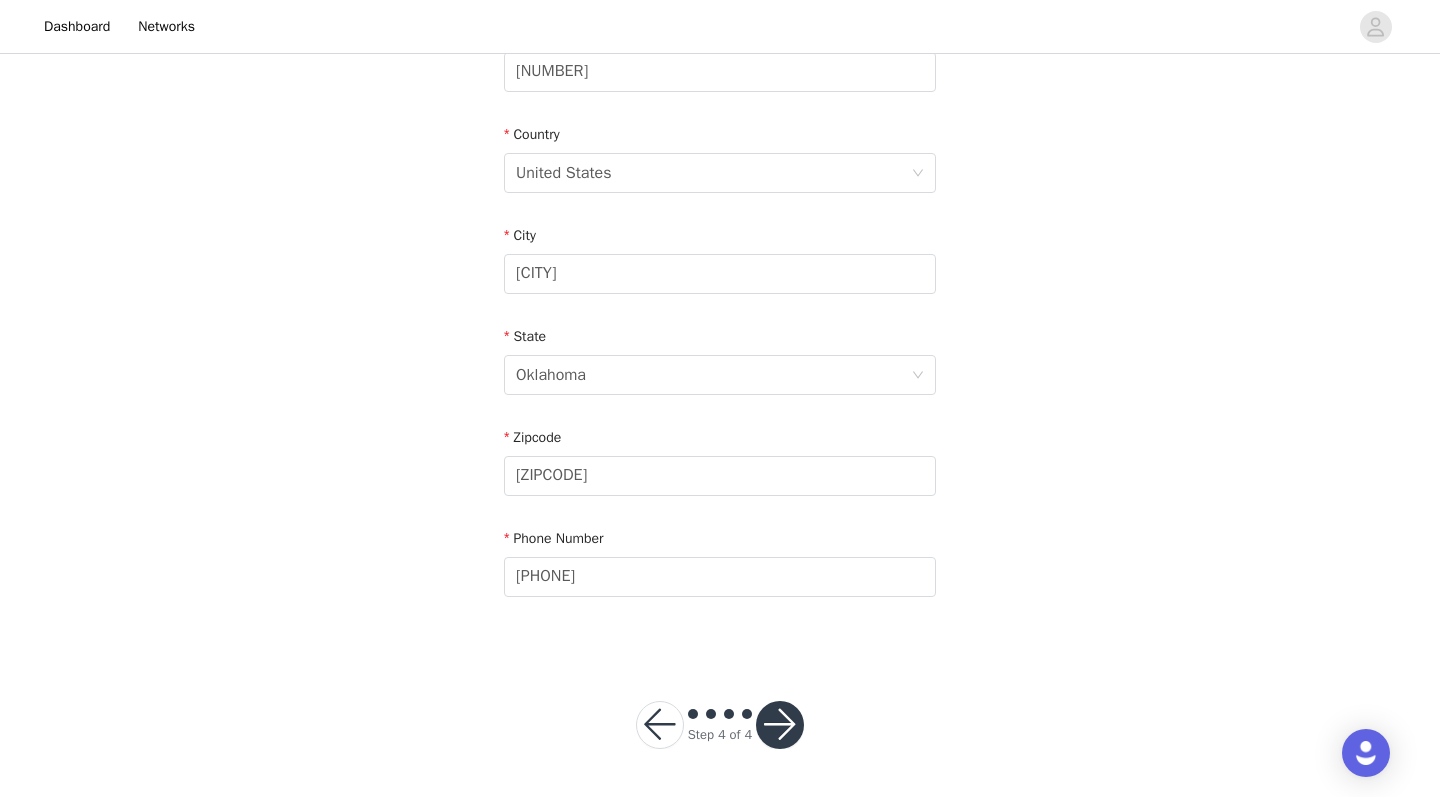 scroll, scrollTop: 566, scrollLeft: 0, axis: vertical 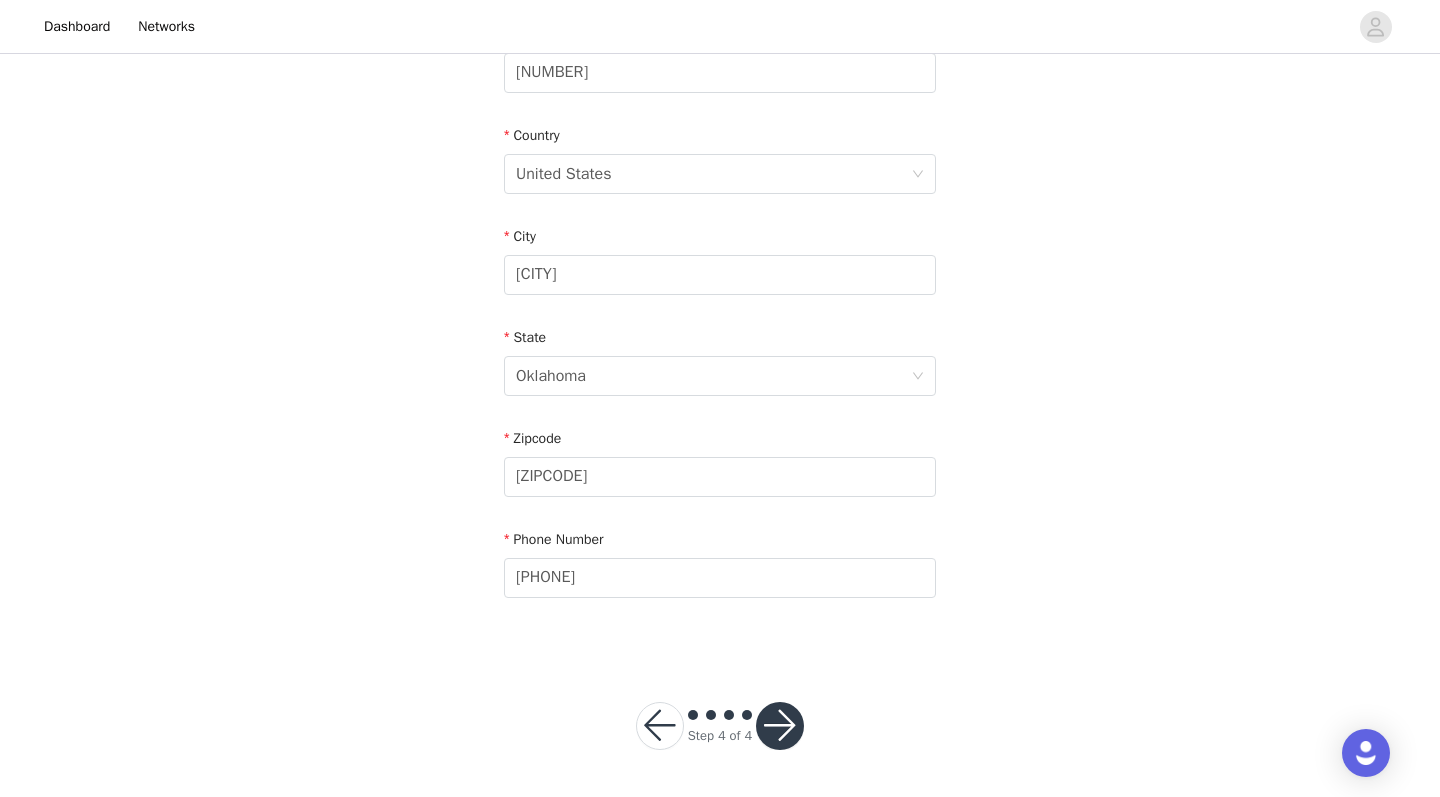 click at bounding box center [780, 726] 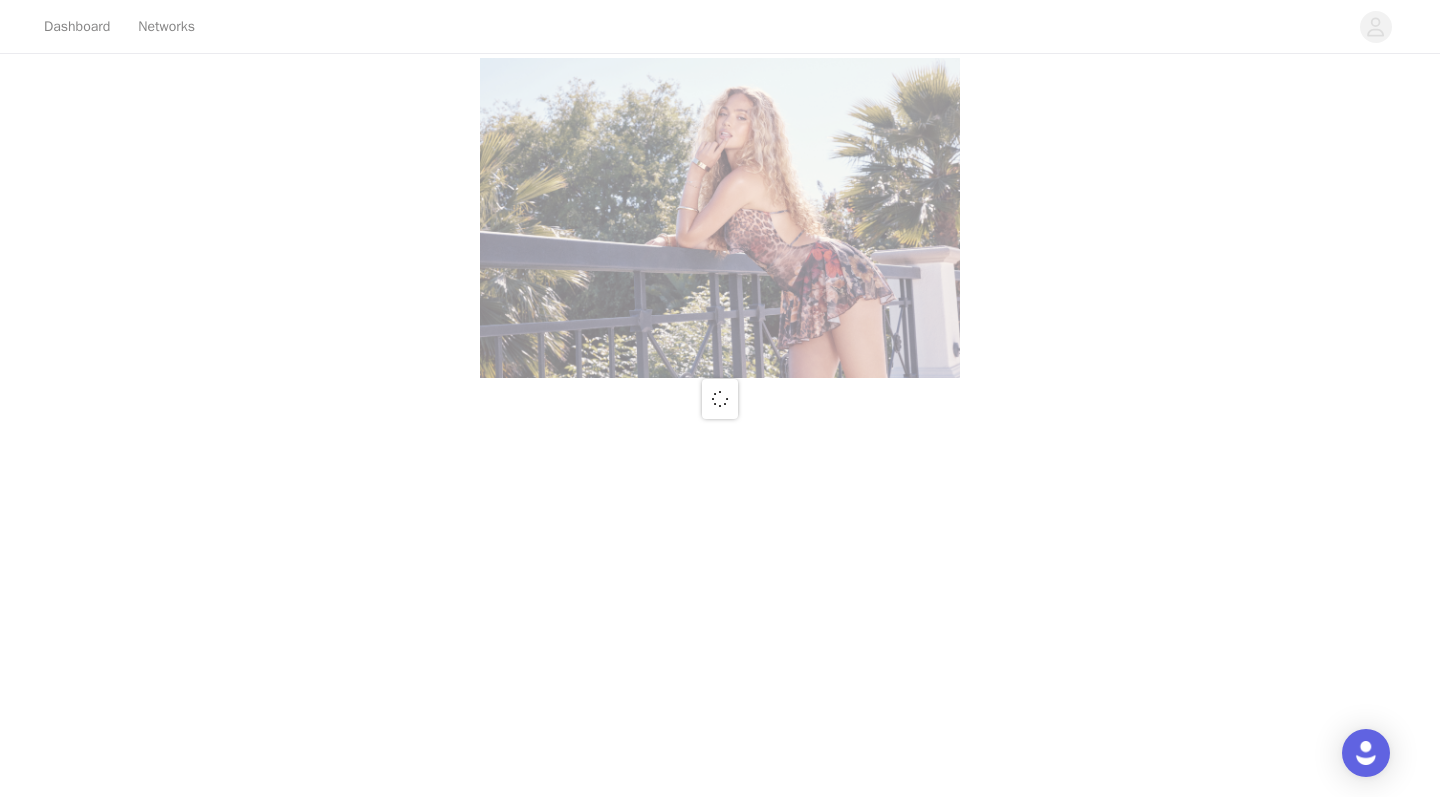 scroll, scrollTop: 0, scrollLeft: 0, axis: both 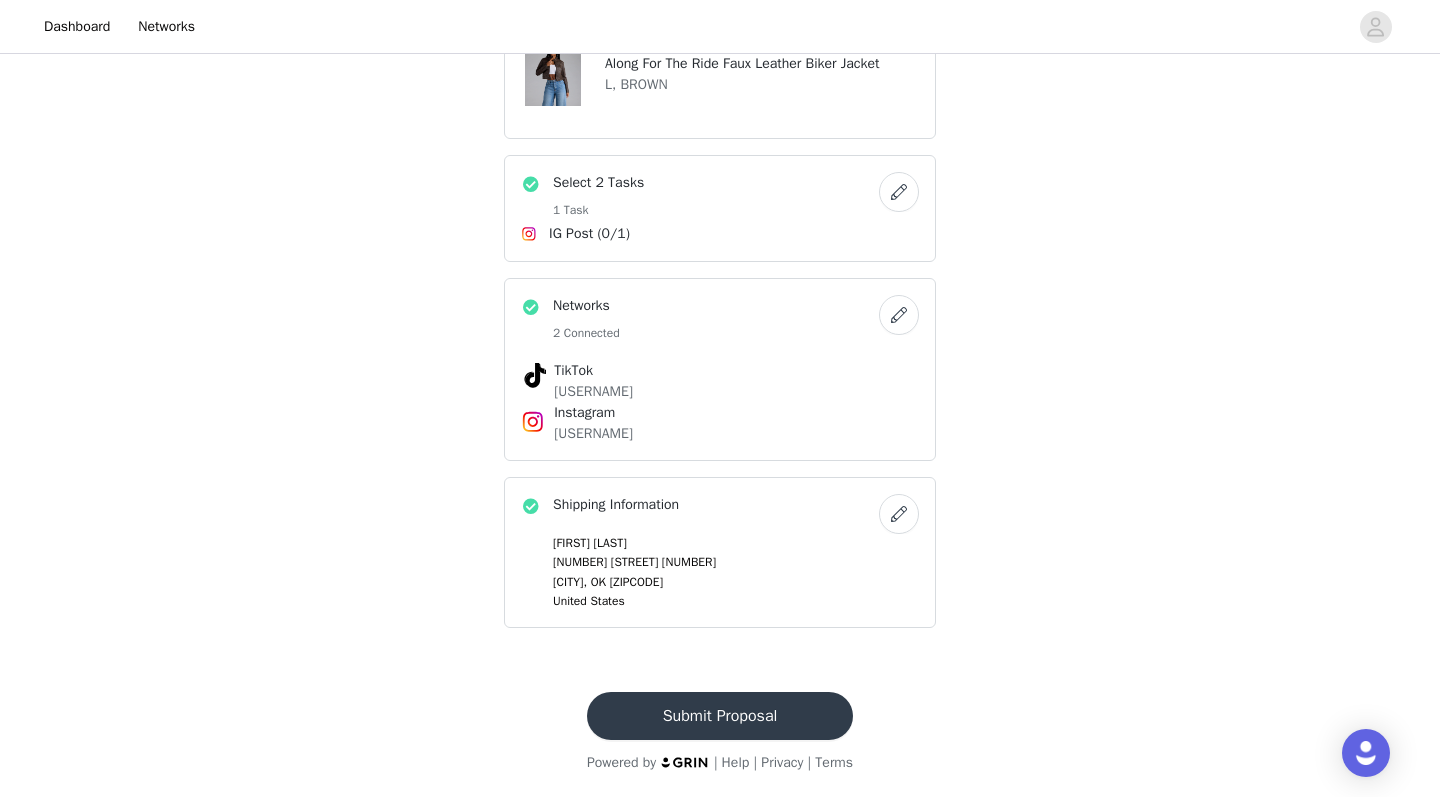 click on "Submit Proposal" at bounding box center [720, 716] 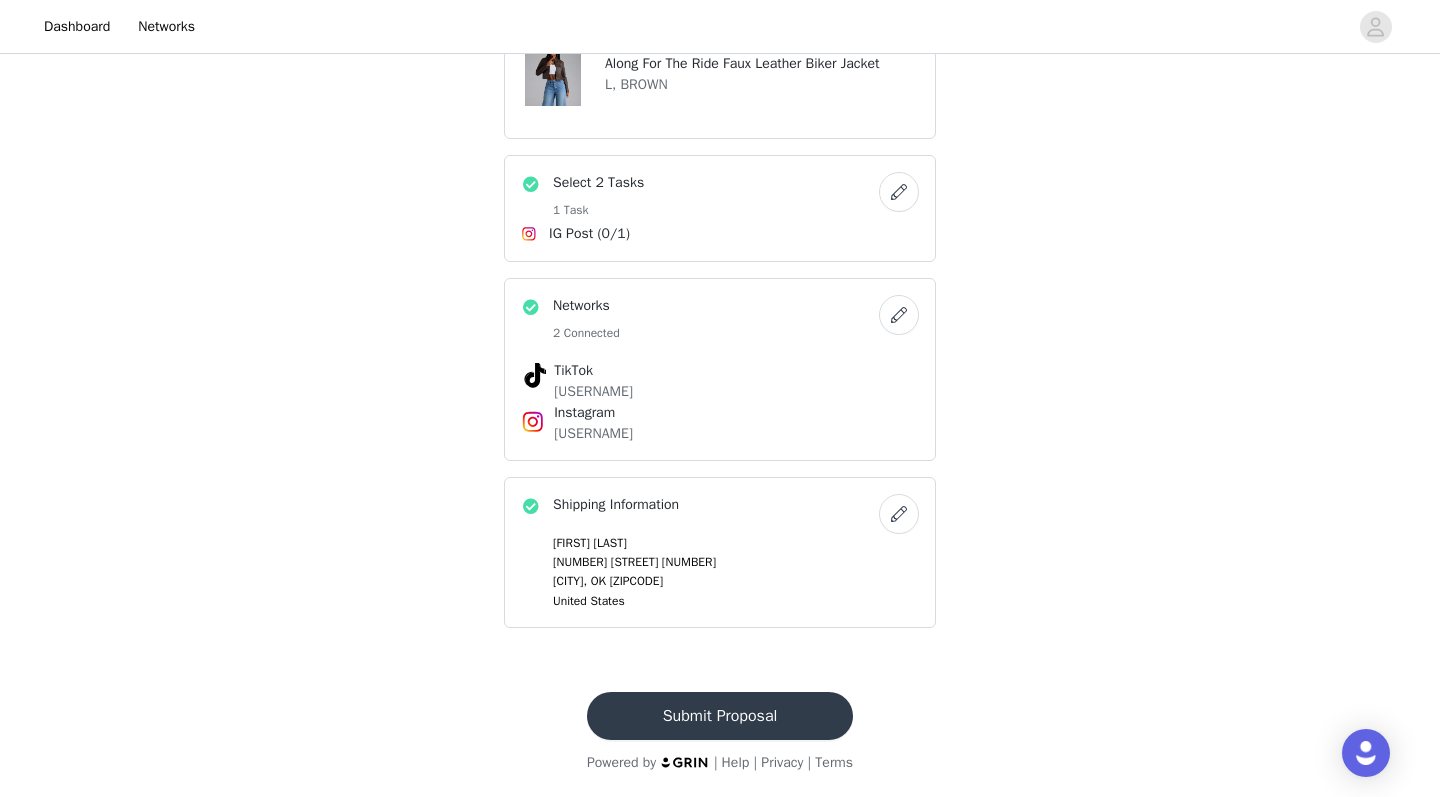 scroll, scrollTop: 0, scrollLeft: 0, axis: both 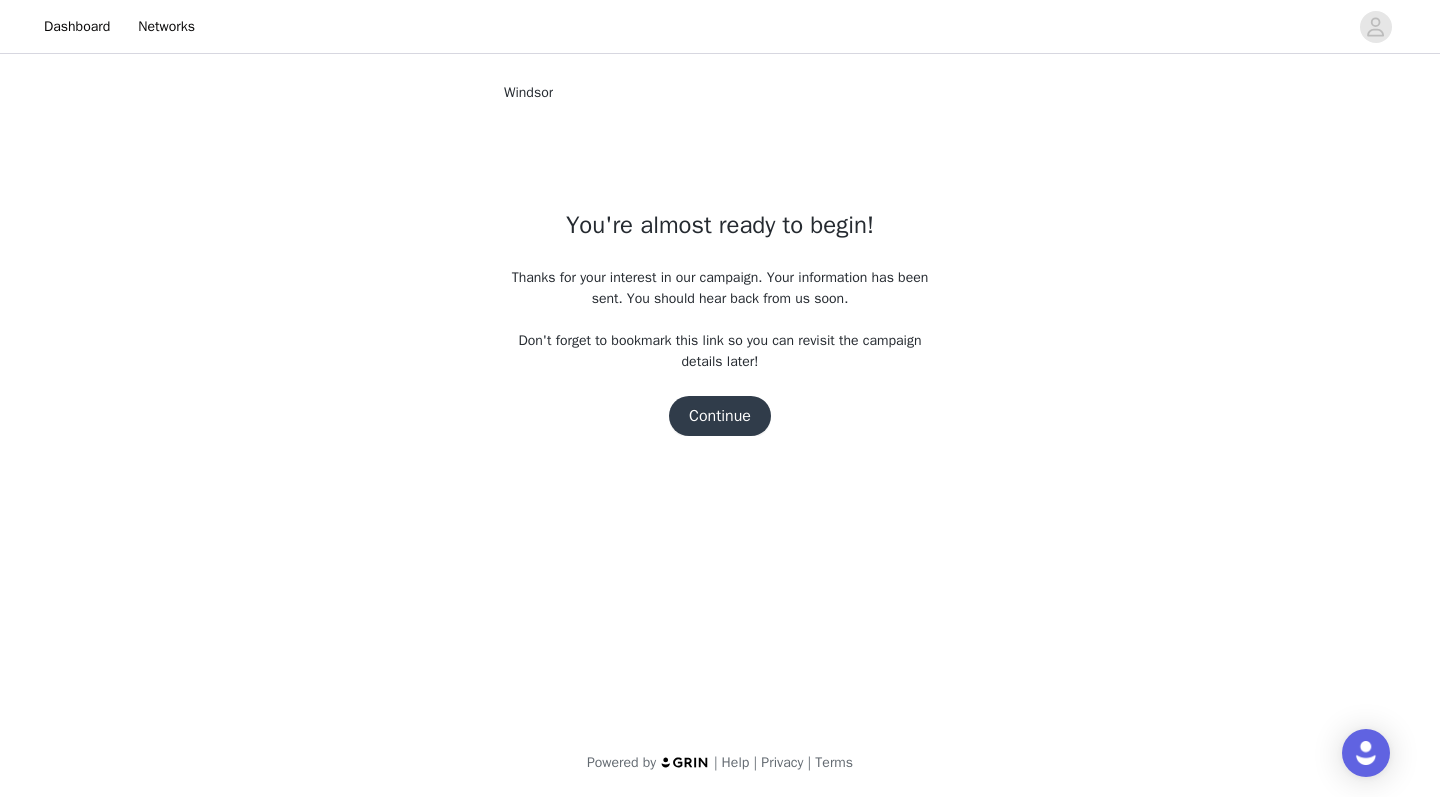 click on "Continue" at bounding box center (720, 416) 